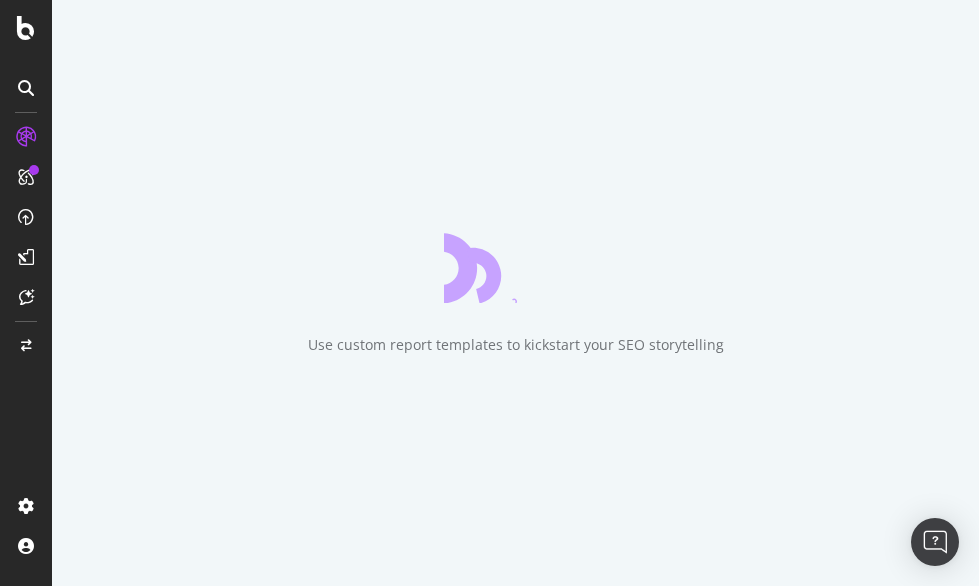 scroll, scrollTop: 0, scrollLeft: 0, axis: both 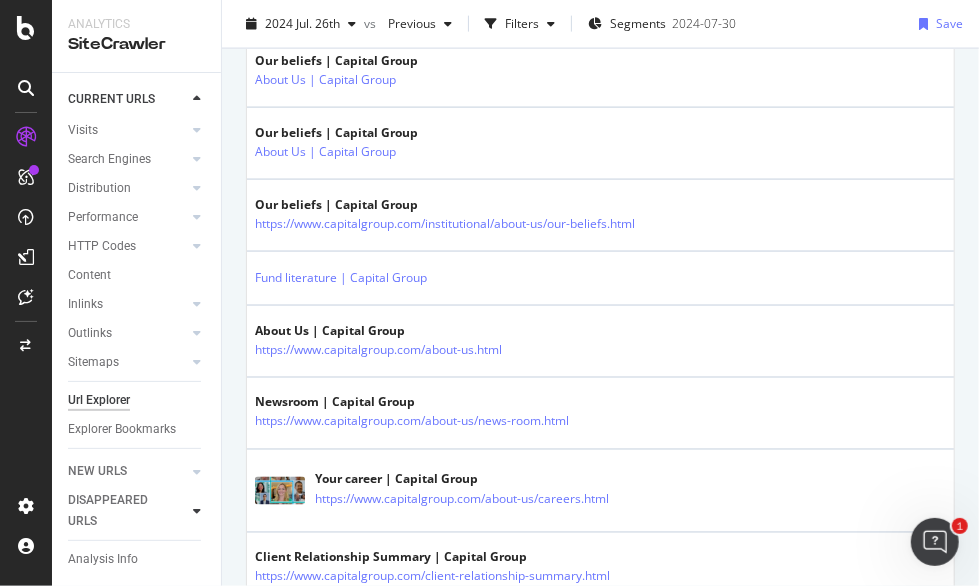 click at bounding box center (197, 511) 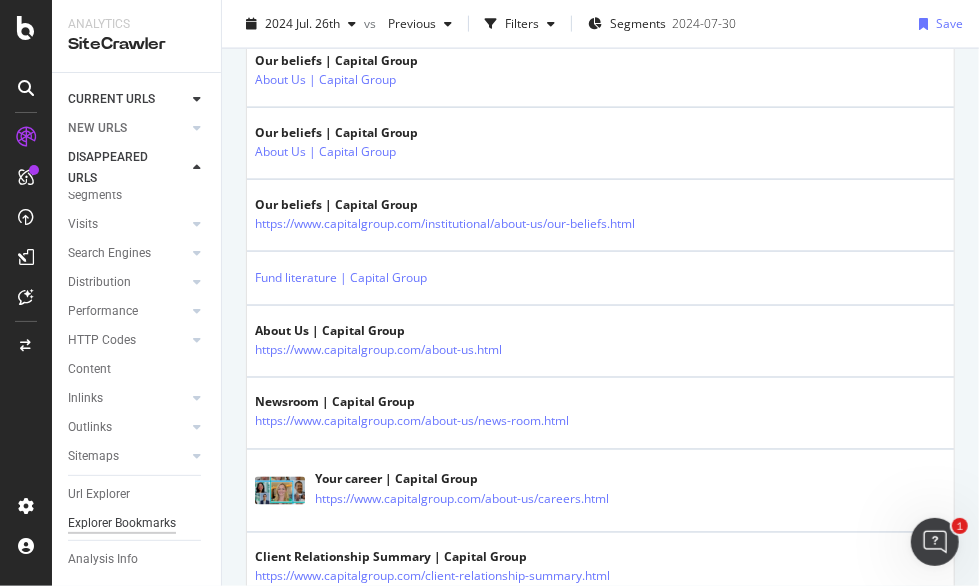 scroll, scrollTop: 64, scrollLeft: 0, axis: vertical 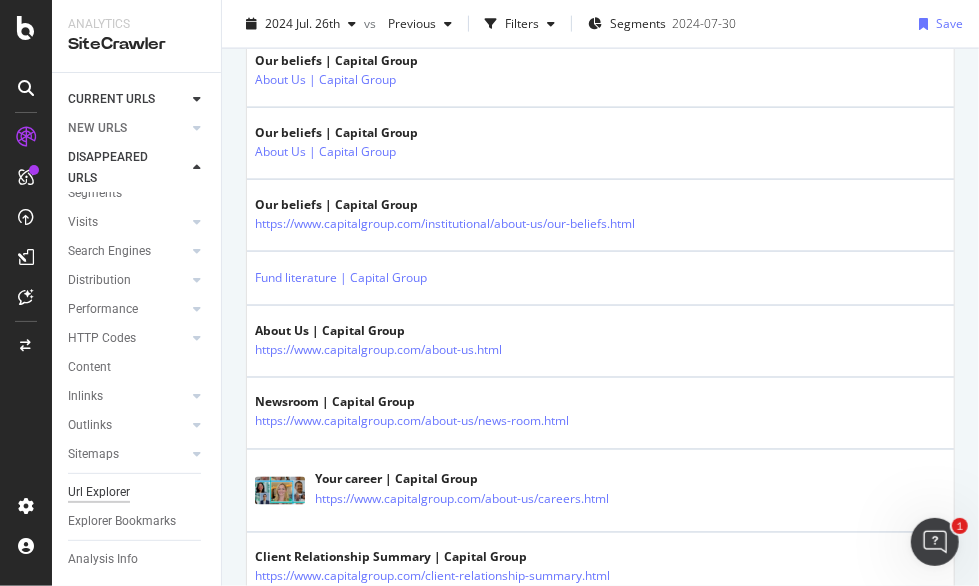 click on "Url Explorer" at bounding box center [99, 492] 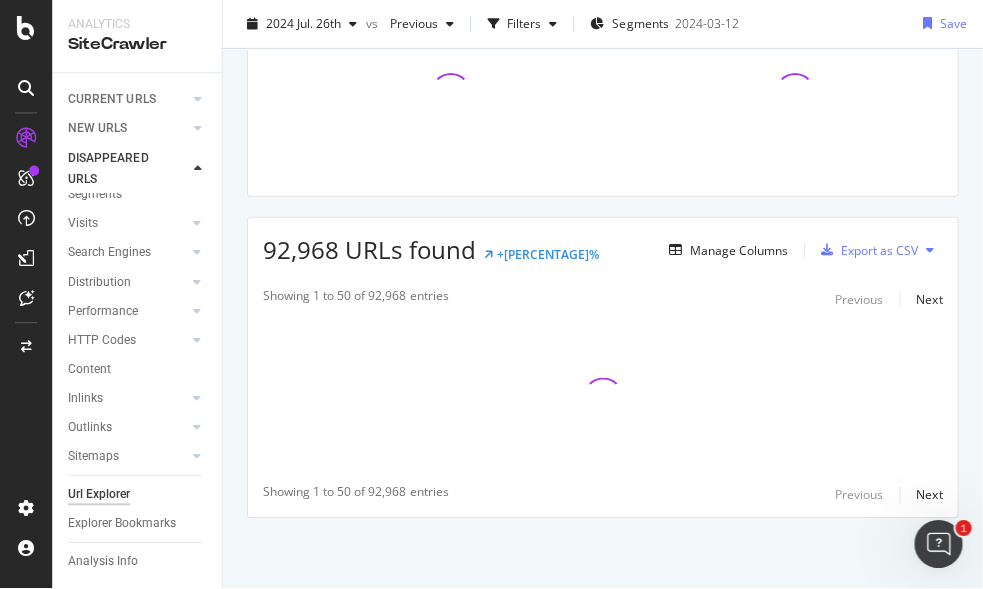 scroll, scrollTop: 0, scrollLeft: 0, axis: both 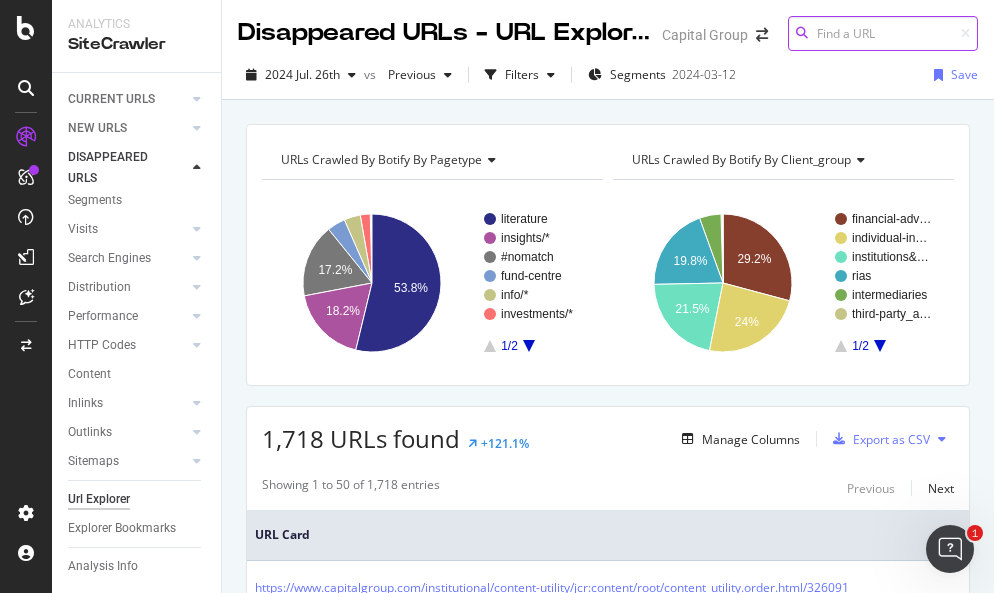 click at bounding box center [883, 33] 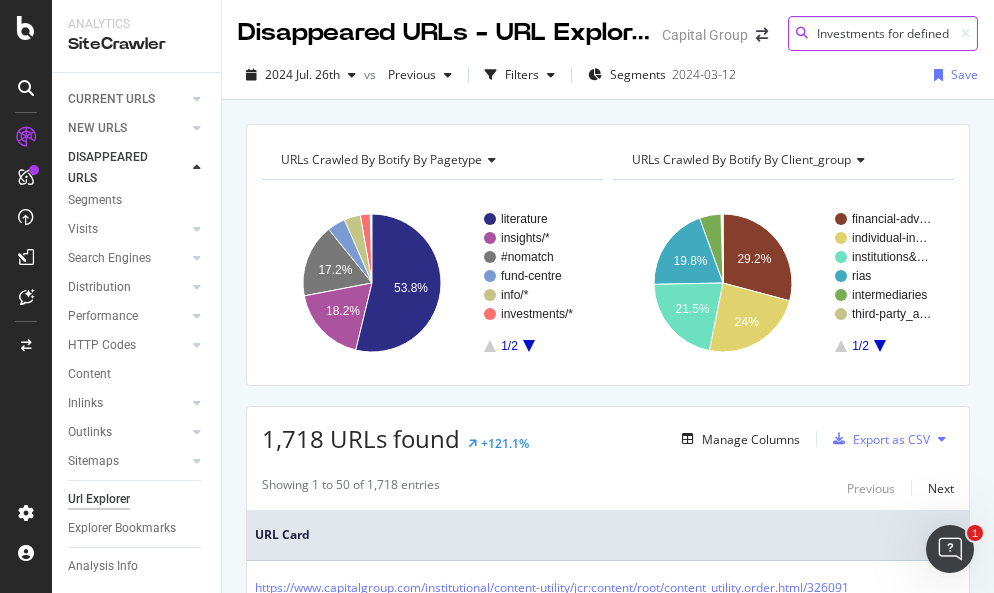 scroll, scrollTop: 0, scrollLeft: 282, axis: horizontal 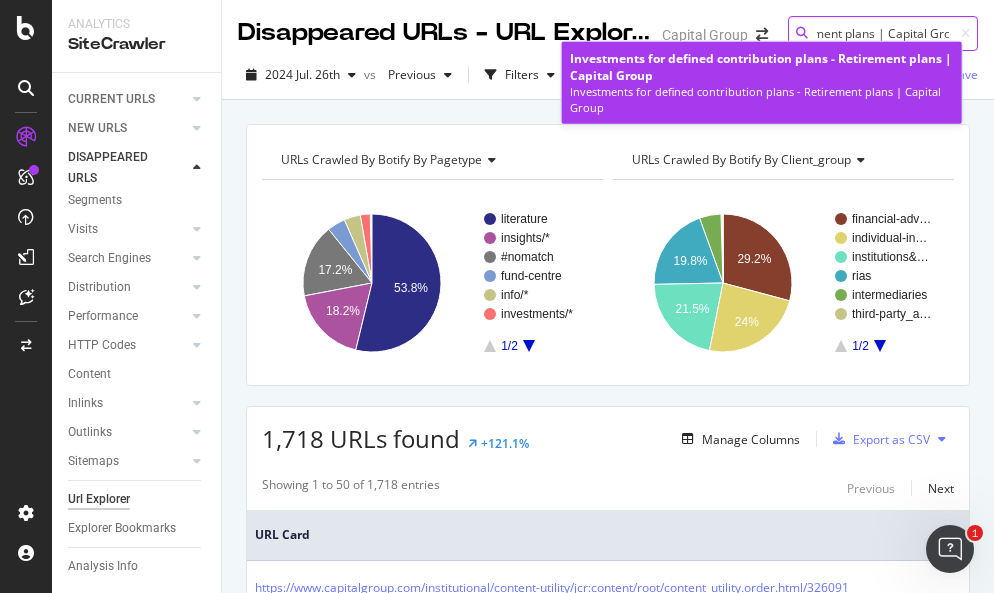type on "https://www.capitalgroup.com/advisor/retirement-plans/investments.html" 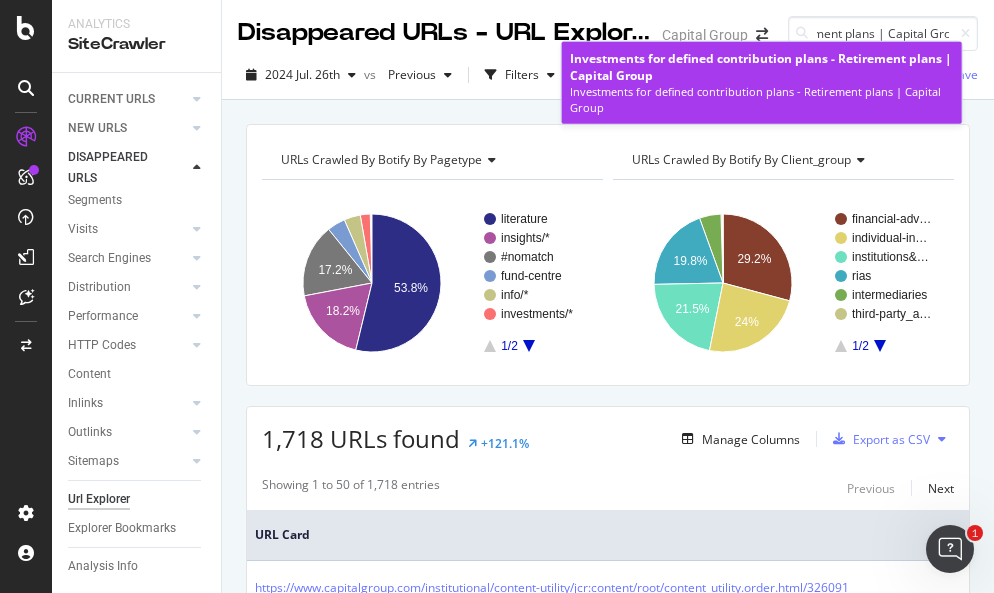 scroll, scrollTop: 0, scrollLeft: 0, axis: both 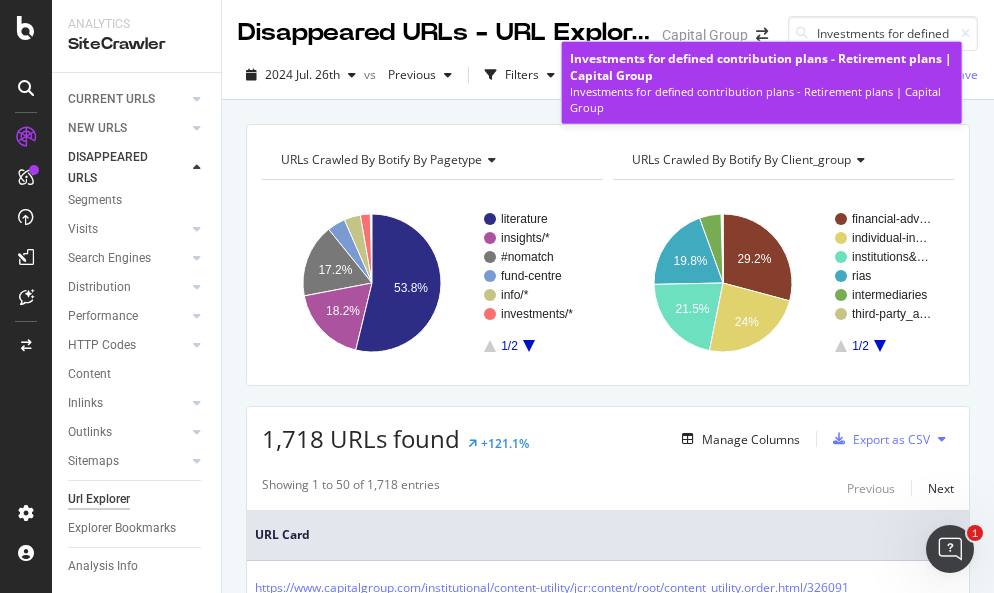 click on "Investments for defined contribution plans - Retirement plans | Capital Group" at bounding box center (762, 99) 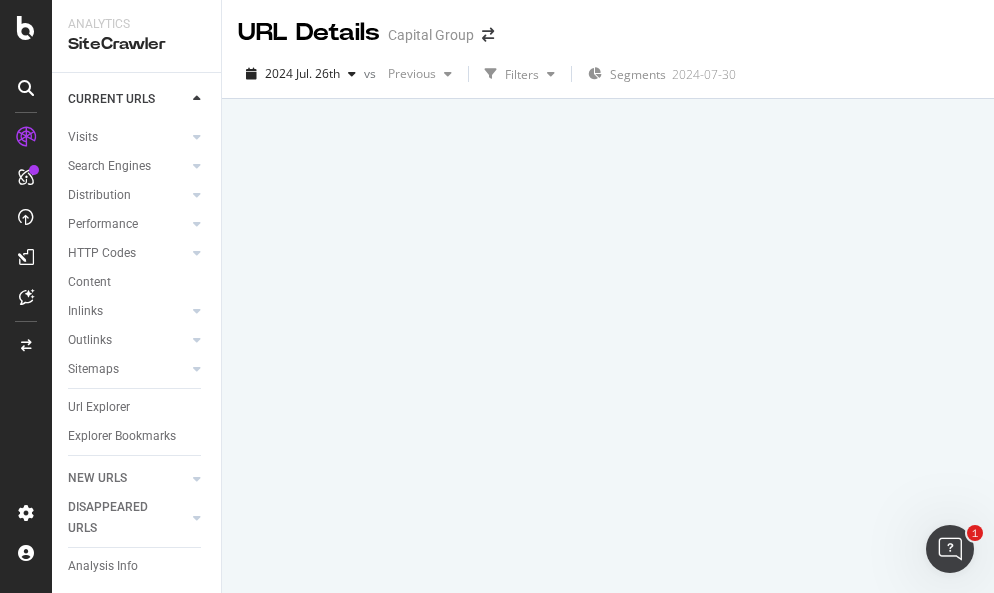 scroll, scrollTop: 98, scrollLeft: 0, axis: vertical 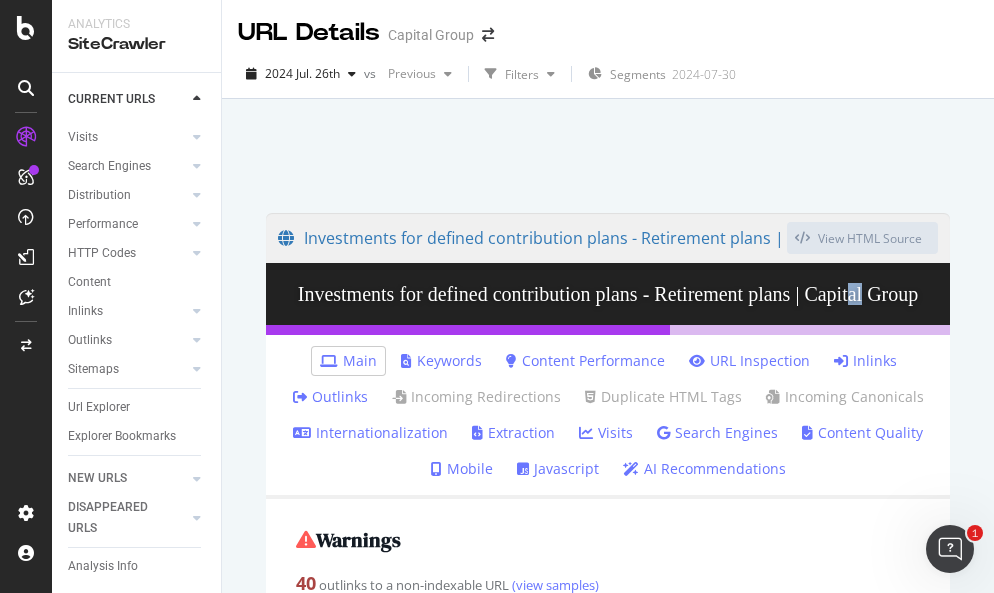 click on "Investments for defined contribution plans - Retirement plans | Capital Group" at bounding box center [608, 294] 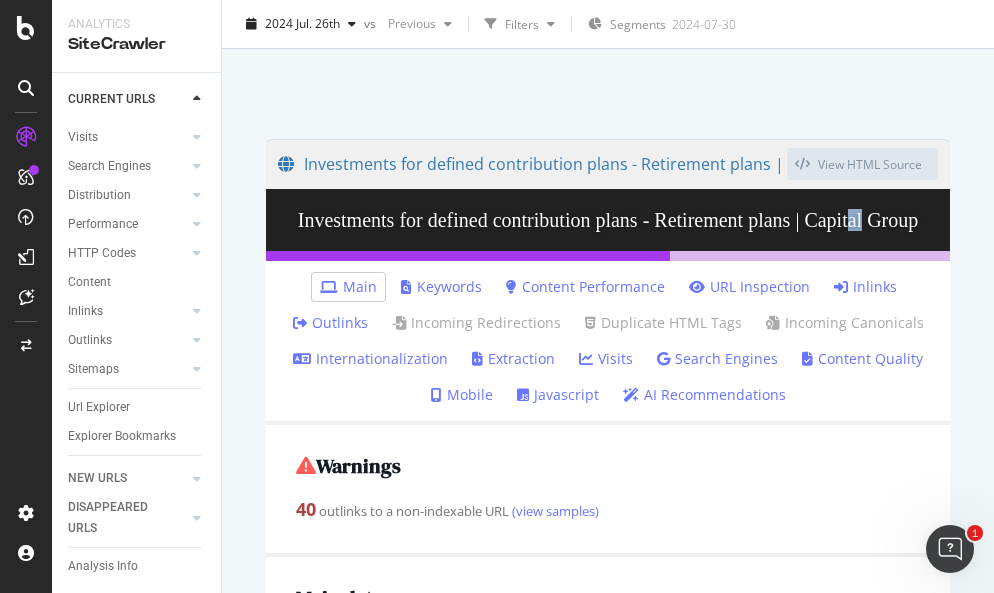 click on "https://www.capitalgroup.com/advisor/retirement-plans/investments.html View HTML Source Investments for defined contribution plans - Retirement plans | Capital Group Main Keywords Content Performance URL Inspection Inlinks Outlinks Incoming Redirections Duplicate HTML Tags Incoming Canonicals Internationalization Extraction Visits Search Engines Content Quality Mobile Javascript AI Recommendations  Warnings 40   outlinks to a non-indexable URL   (view samples) Main data Date Crawled 2024-07-26 18:13:00 Is Indexable Yes pagetype investments/investments client_group financial-advisors Zone en,https,www.capitalgroup.com,mobile Internal Pagerank 5.9 Internal Pagerank Position 48,894 HTML Load Time 48 ms Content Byte Size 240,733 HTTP Status Code 200 Depth 4 Redirects to URL not set Incoming redirections 0 Canonical Points to Self No data   In Sitemaps No Has incoming or outgoing Hreflangs Yes Has at Least an Incoming Rel Prev Link No Has at Least an Incoming Rel Next Link No Content No. of Titles 1 Title   1   1" at bounding box center (608, 1844) 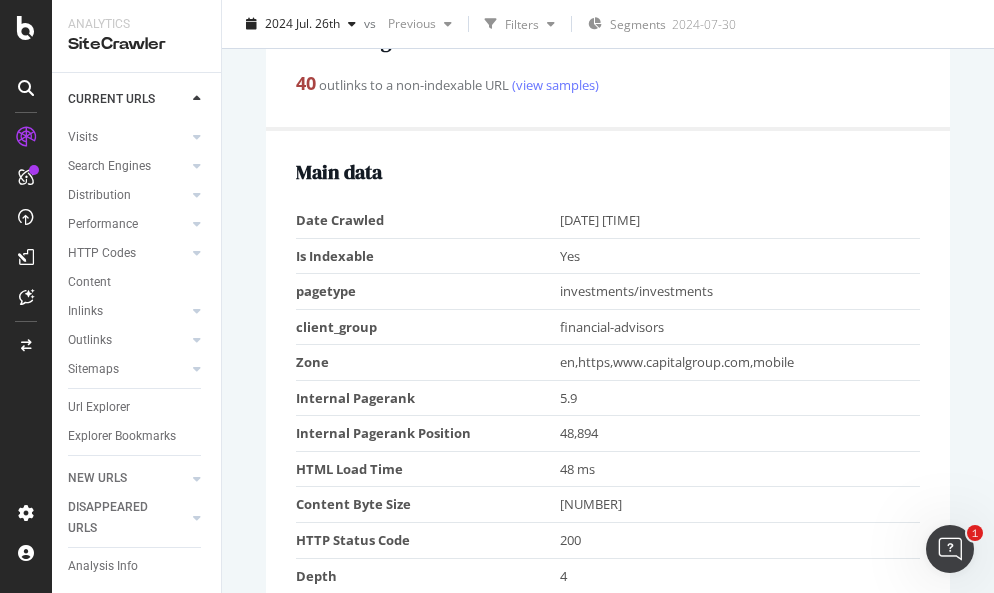 click on "Warnings 40   outlinks to a non-indexable URL   (view samples) Main data Date Crawled 2024-07-26 18:13:00 Is Indexable Yes pagetype investments/investments client_group financial-advisors Zone en,https,www.capitalgroup.com,mobile Internal Pagerank 5.9 Internal Pagerank Position 48,894 HTML Load Time 48 ms Content Byte Size 240,733 HTTP Status Code 200 Depth 4 Redirects to URL not set Incoming redirections 0 Canonical Points to Self No data   In Sitemaps No Has incoming or outgoing Hreflangs Yes Has at Least an Incoming Rel Prev Link No Has at Least an Incoming Rel Next Link No Content No. of Titles 1 Title Investments for defined contribution plans - Retirement plans | Capital Group   No. of Meta Descriptions 1 Description Build an investment menu for retirement plans with Defined Contribution Focus Funds from Capital Group, home of American Funds.   No. of H1 1 H1 Strong building blocks for retirement plan menus   No. of H2 2 H2 Nine American Funds options that can help enhance and simplify the core menu" at bounding box center (608, 1561) 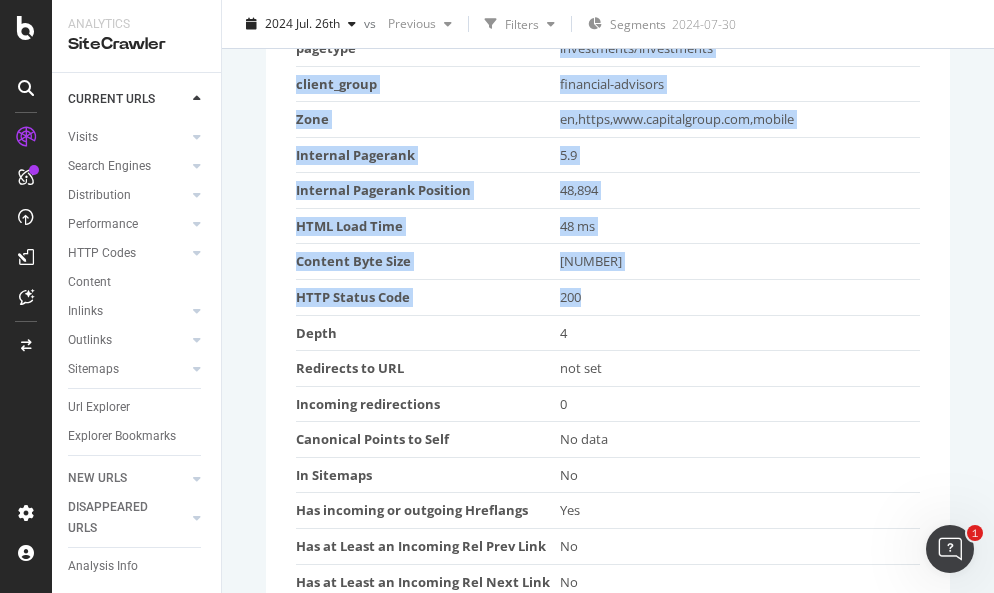 click on "Date Crawled 2024-07-26 18:13:00 Is Indexable Yes pagetype investments/investments client_group financial-advisors Zone en,https,www.capitalgroup.com,mobile Internal Pagerank 5.9 Internal Pagerank Position 48,894 HTML Load Time 48 ms Content Byte Size 240,733 HTTP Status Code 200 Depth 4 Redirects to URL not set Incoming redirections 0 Canonical Points to Self No data   In Sitemaps No Has incoming or outgoing Hreflangs Yes Has at Least an Incoming Rel Prev Link No Has at Least an Incoming Rel Next Link No" at bounding box center (608, 279) 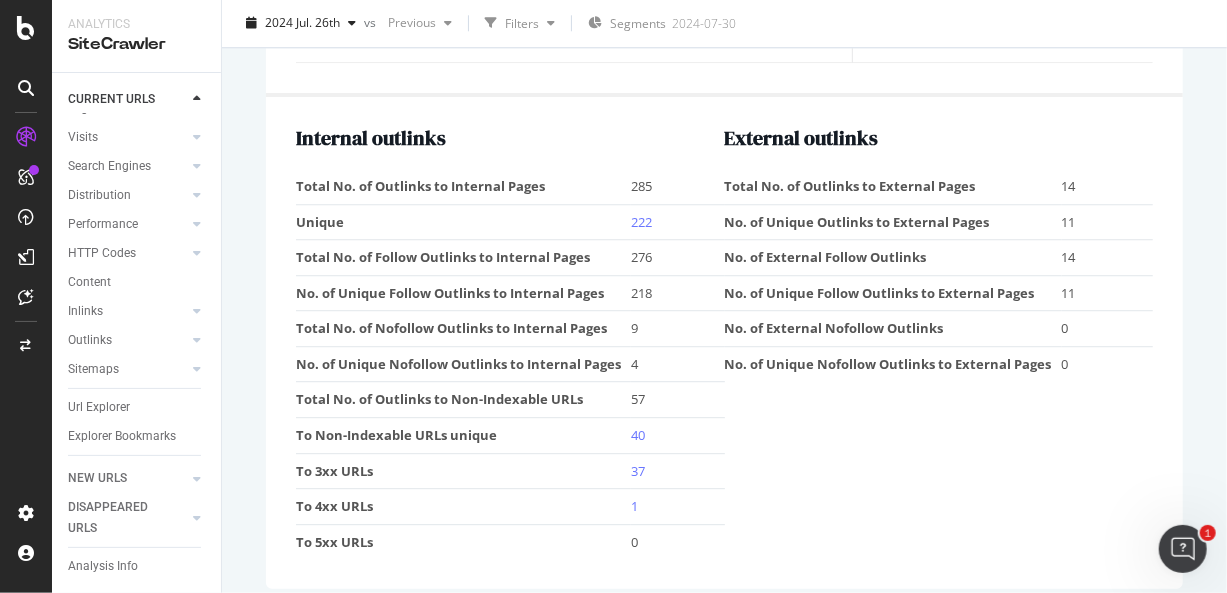 scroll, scrollTop: 2060, scrollLeft: 0, axis: vertical 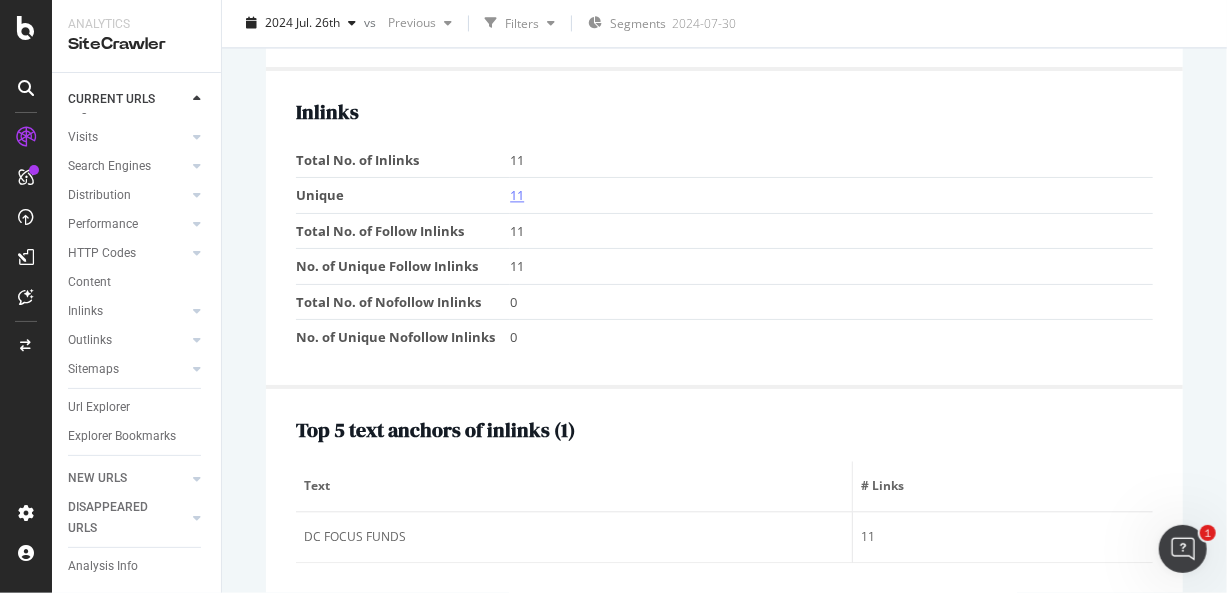 click on "11" at bounding box center (517, 195) 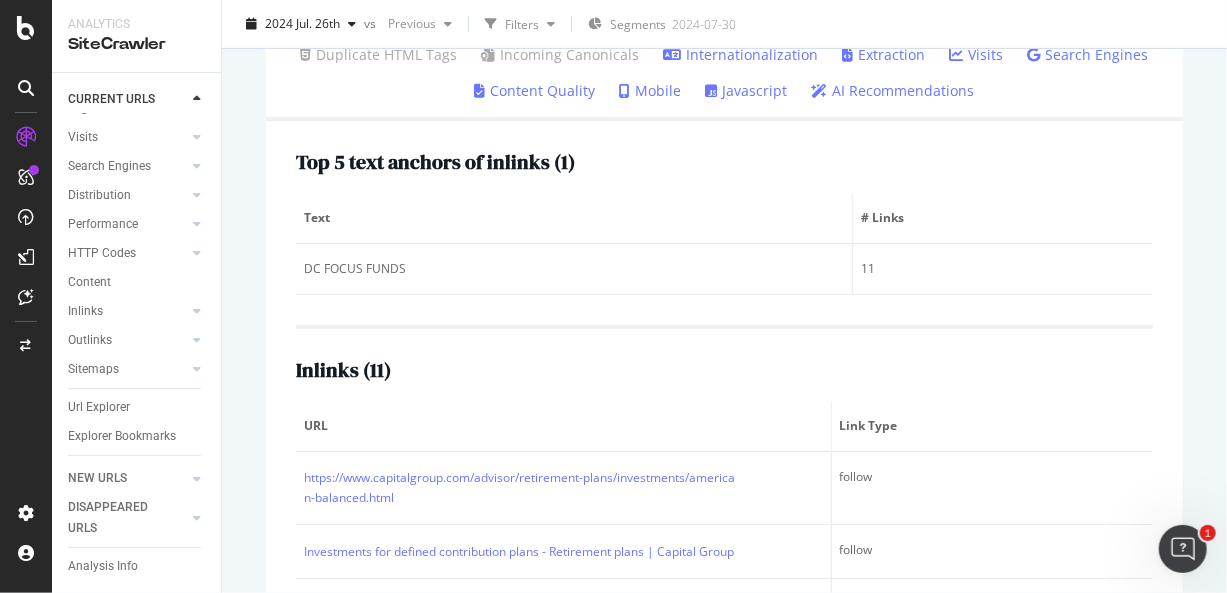 scroll, scrollTop: 400, scrollLeft: 0, axis: vertical 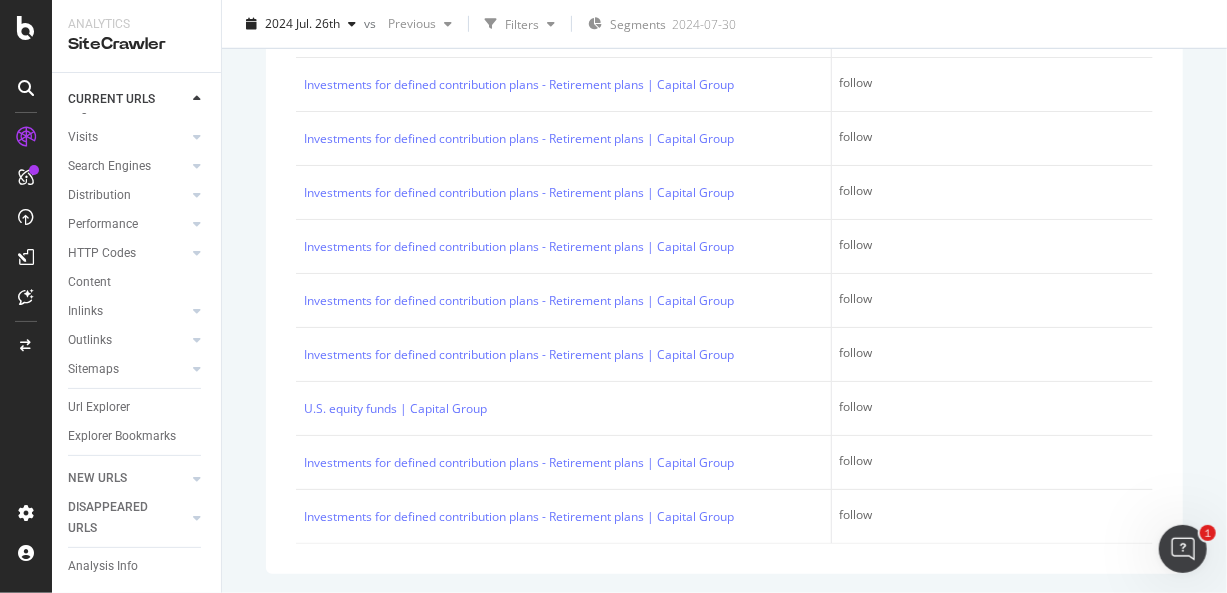 drag, startPoint x: 310, startPoint y: 349, endPoint x: 1000, endPoint y: 547, distance: 717.8468 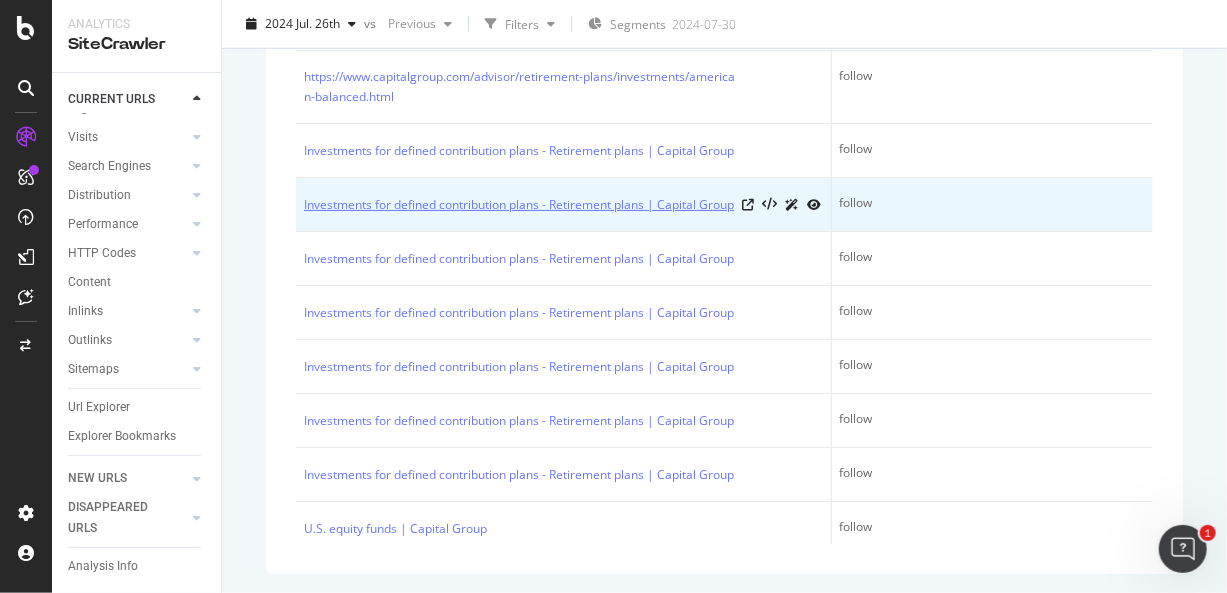 scroll, scrollTop: 0, scrollLeft: 0, axis: both 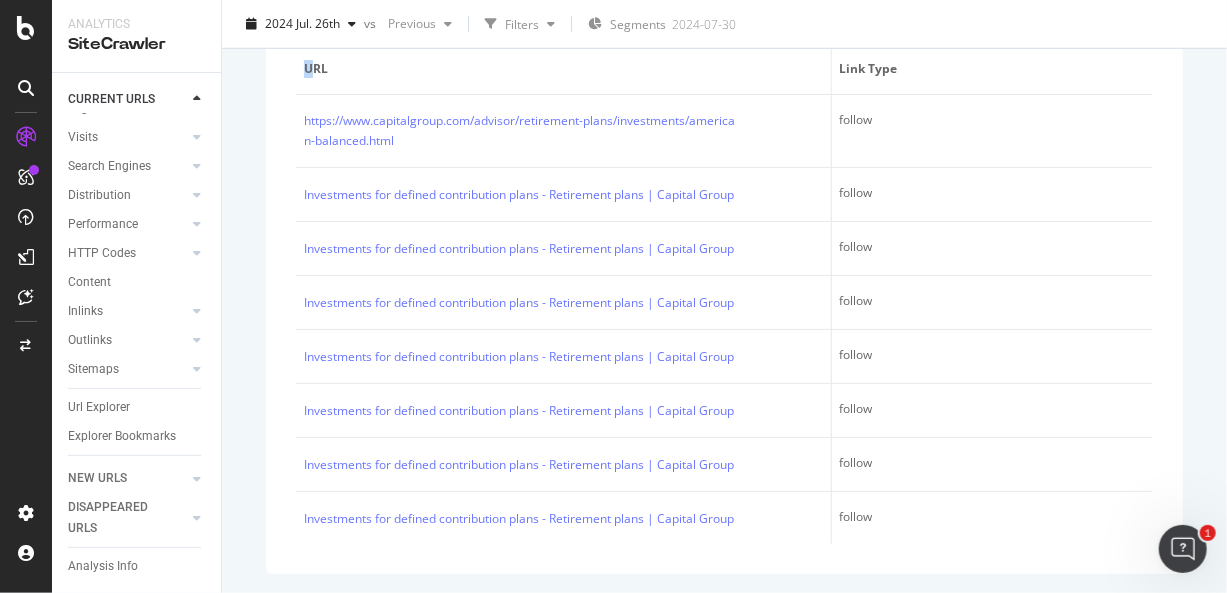 click on "Top 5 text anchors of inlinks ( 1 ) Text # Links DC FOCUS FUNDS 11 Inlinks ( 11 ) URL Link Type https://www.capitalgroup.com/advisor/retirement-plans/investments/american-balanced.html follow https://www.capitalgroup.com/advisor/retirement-plans/investments/amcap-fund.html follow https://www.capitalgroup.com/advisor/retirement-plans/investments/the-growth-fund-of-america.html follow https://www.capitalgroup.com/advisor/retirement-plans/investments/washington-mutual-investors-fund.html follow https://www.capitalgroup.com/advisor/retirement-plans/investments/europacific-growth-fund.html follow https://www.capitalgroup.com/advisor/retirement-plans/investments/new-perspective-fund.html follow https://www.capitalgroup.com/advisor/retirement-plans/investments/bond-fund-of-america.html follow https://www.capitalgroup.com/advisor/retirement-plans/investments/strategic-bond-fund.html follow https://www.capitalgroup.com/advisor/retirement-plans/investments/us-equity.html follow follow follow" at bounding box center [724, 169] 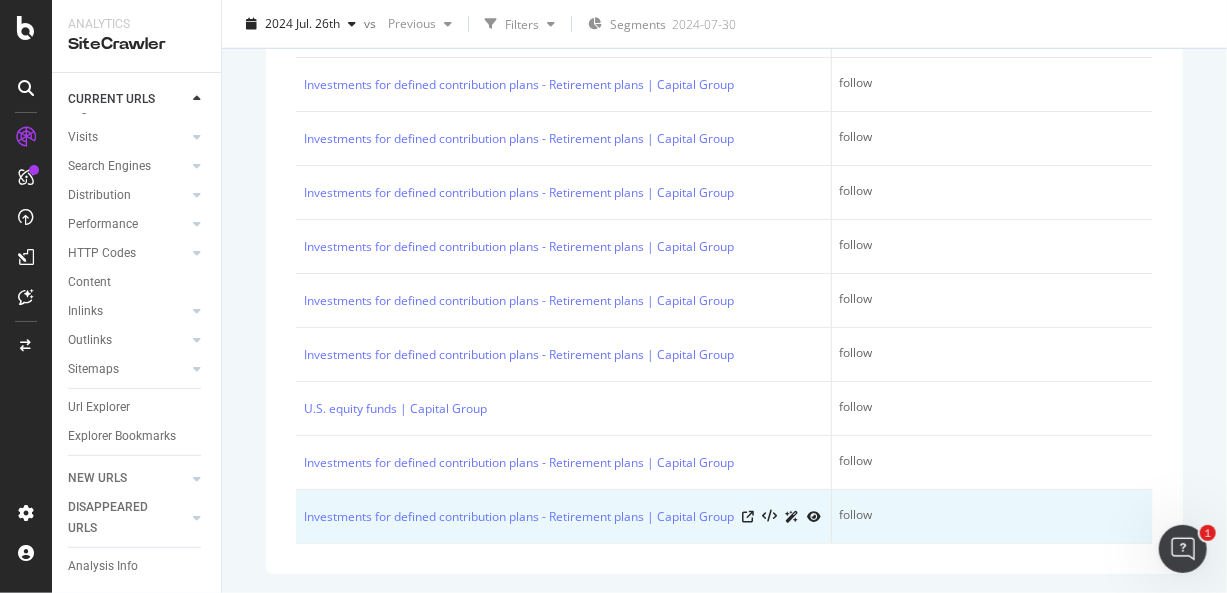 scroll, scrollTop: 350, scrollLeft: 0, axis: vertical 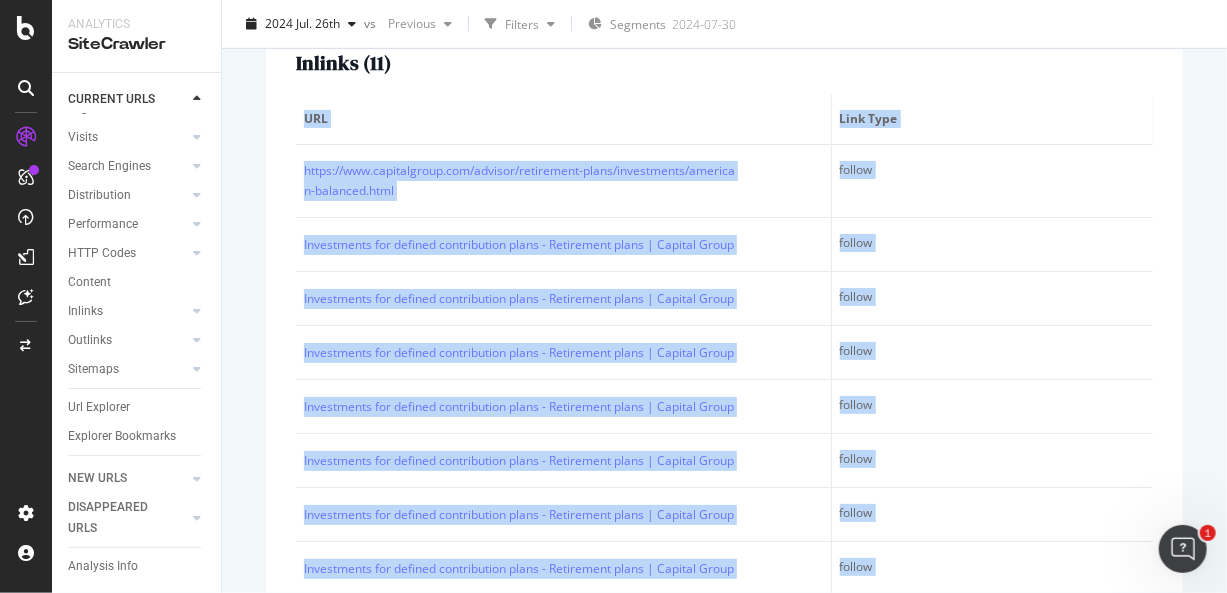 drag, startPoint x: 887, startPoint y: 531, endPoint x: 296, endPoint y: 120, distance: 719.8625 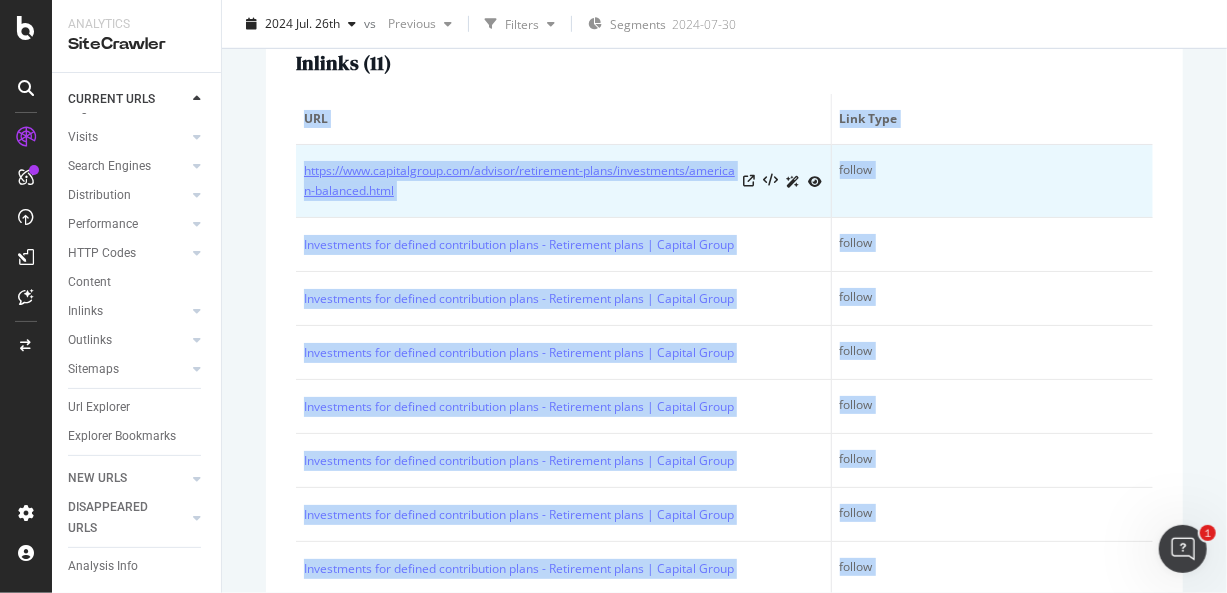 copy on "URL Link Type https://www.capitalgroup.com/advisor/retirement-plans/investments/american-balanced.html follow https://www.capitalgroup.com/advisor/retirement-plans/investments/amcap-fund.html follow https://www.capitalgroup.com/advisor/retirement-plans/investments/the-growth-fund-of-america.html follow https://www.capitalgroup.com/advisor/retirement-plans/investments/washington-mutual-investors-fund.html follow https://www.capitalgroup.com/advisor/retirement-plans/investments/europacific-growth-fund.html follow https://www.capitalgroup.com/advisor/retirement-plans/investments/new-perspective-fund.html follow https://www.capitalgroup.com/advisor/retirement-plans/investments/bond-fund-of-america.html follow https://www.capitalgroup.com/advisor/retirement-plans/investments/strategic-bond-fund.html follow https://www.capitalgroup.com/advisor/retirement-plans/investments/us-equity.html follow https://www.capitalgroup.com/advisor/retirement-plans/investments/global-equity.html follow https://www.capitalgroup.com..." 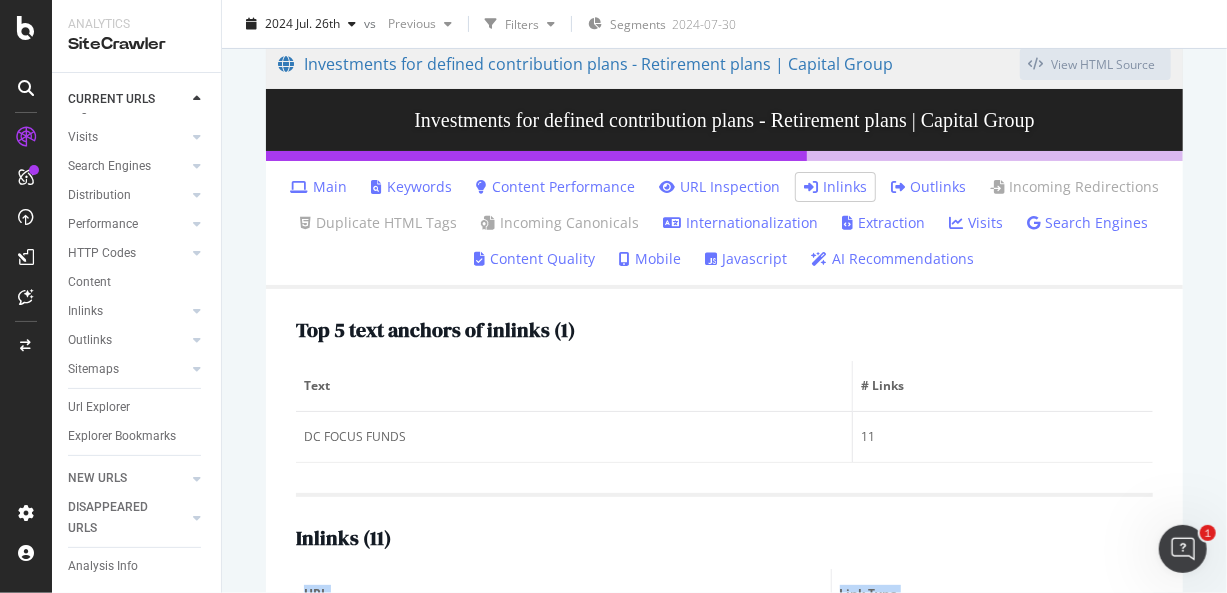 scroll, scrollTop: 0, scrollLeft: 0, axis: both 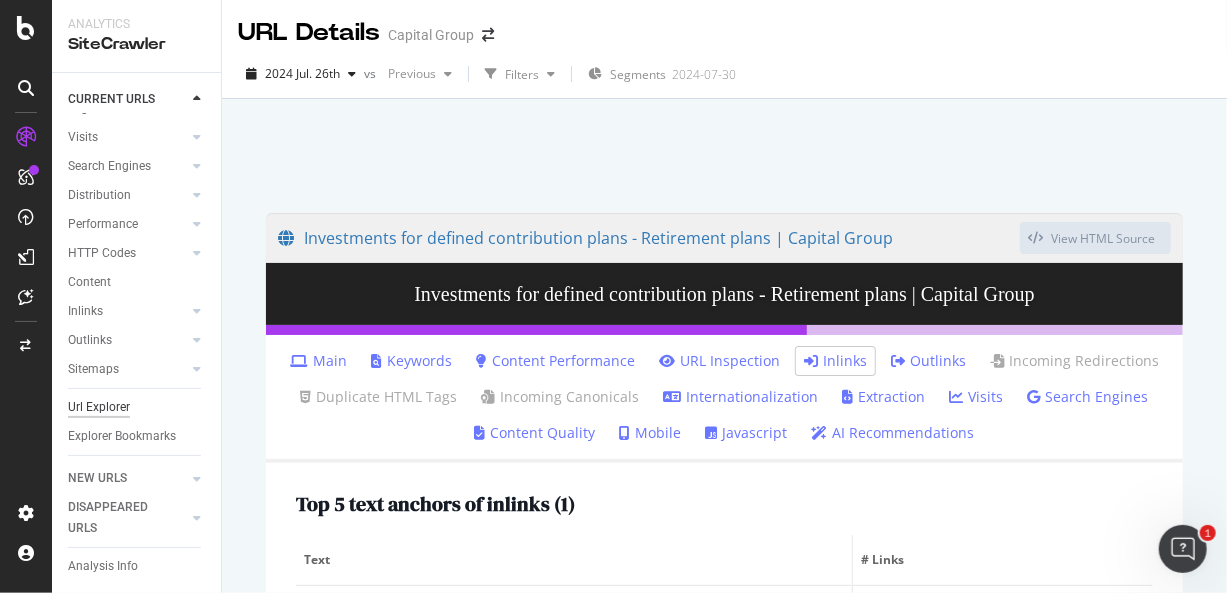 click on "Url Explorer" at bounding box center [99, 407] 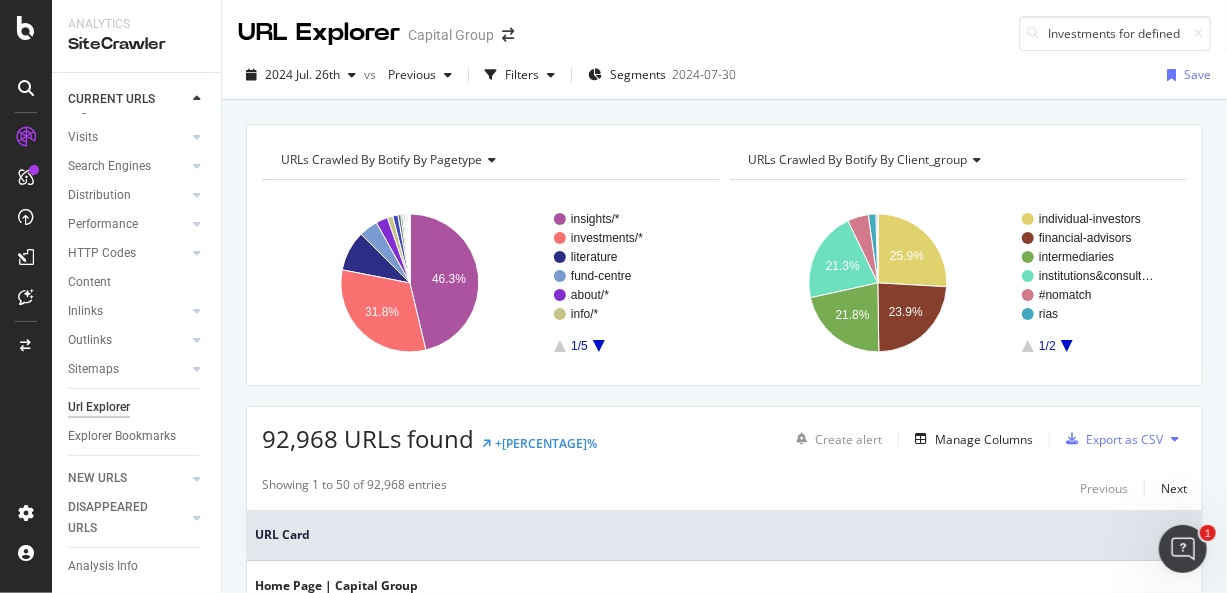 scroll, scrollTop: 0, scrollLeft: 164, axis: horizontal 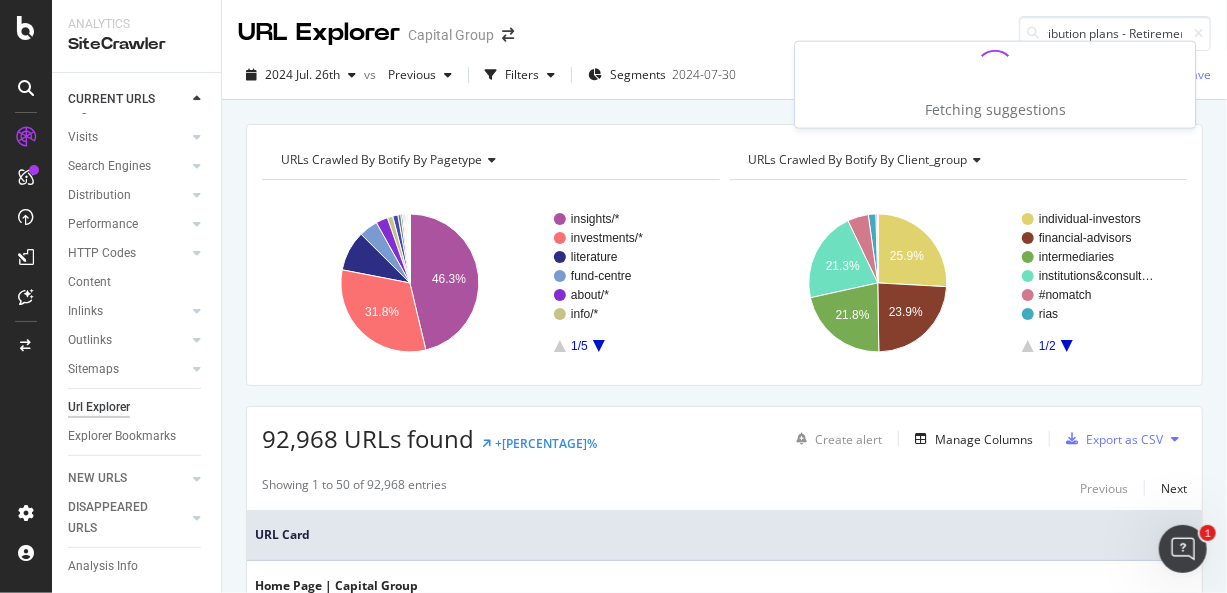 type on "/advisor/retirement-plans/investments/us-equity.html" 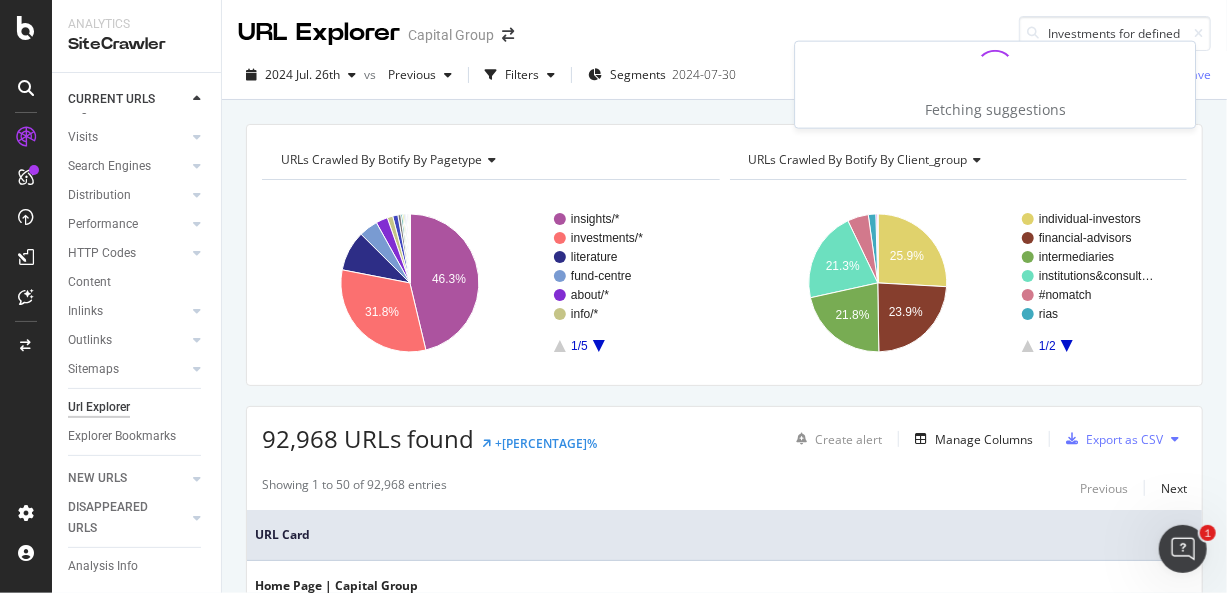 click on "Fetching suggestions" at bounding box center [995, 85] 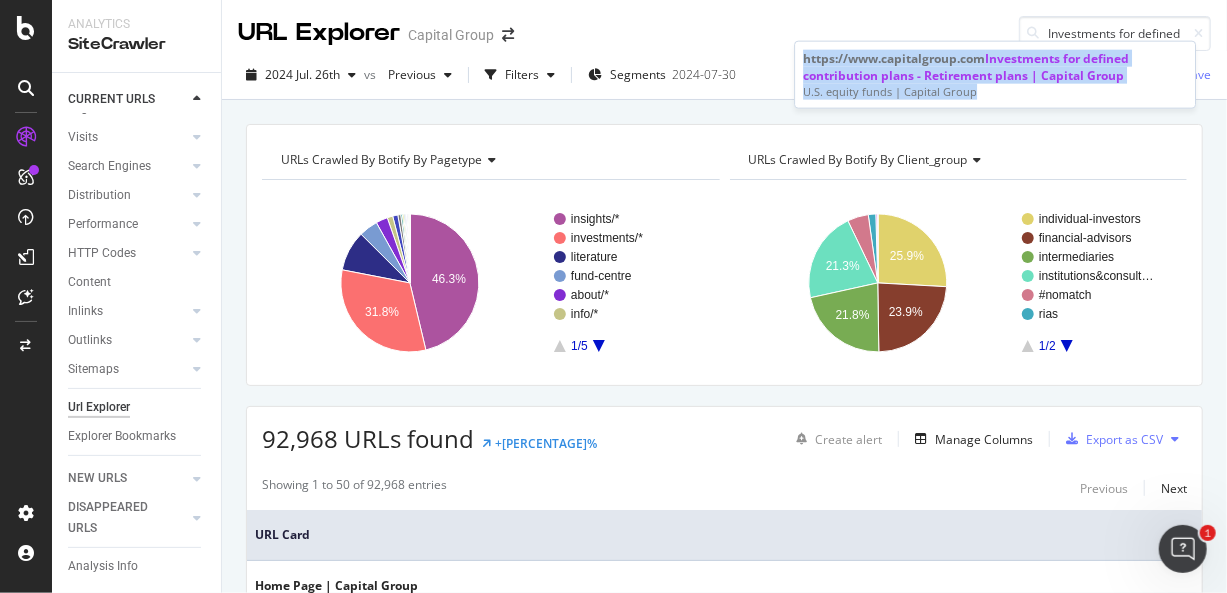 click on "https://www.capitalgroup.com /advisor/retirement-plans/investments/us-equity.html U.S. equity funds | Capital Group" at bounding box center [995, 75] 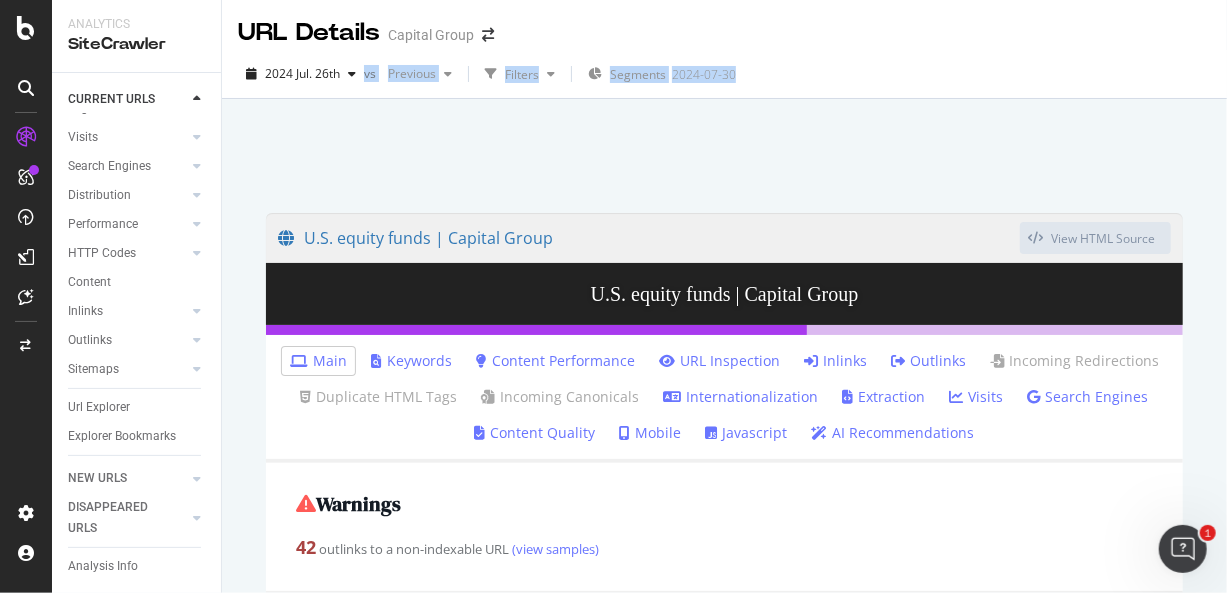 drag, startPoint x: 262, startPoint y: 144, endPoint x: 605, endPoint y: 519, distance: 508.20667 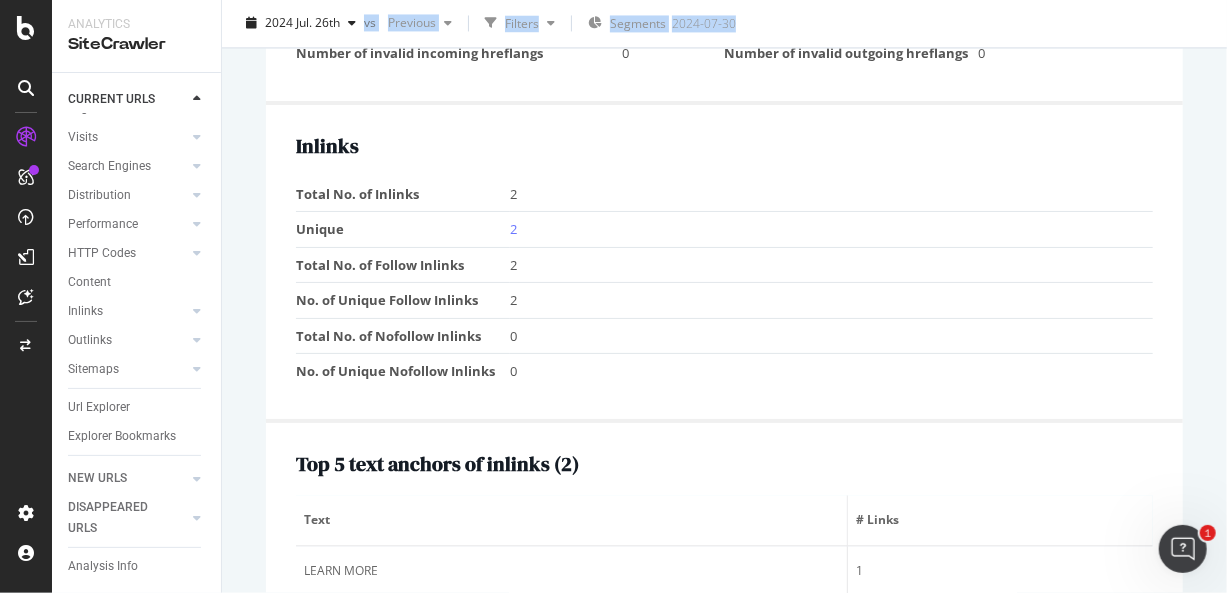 scroll, scrollTop: 2000, scrollLeft: 0, axis: vertical 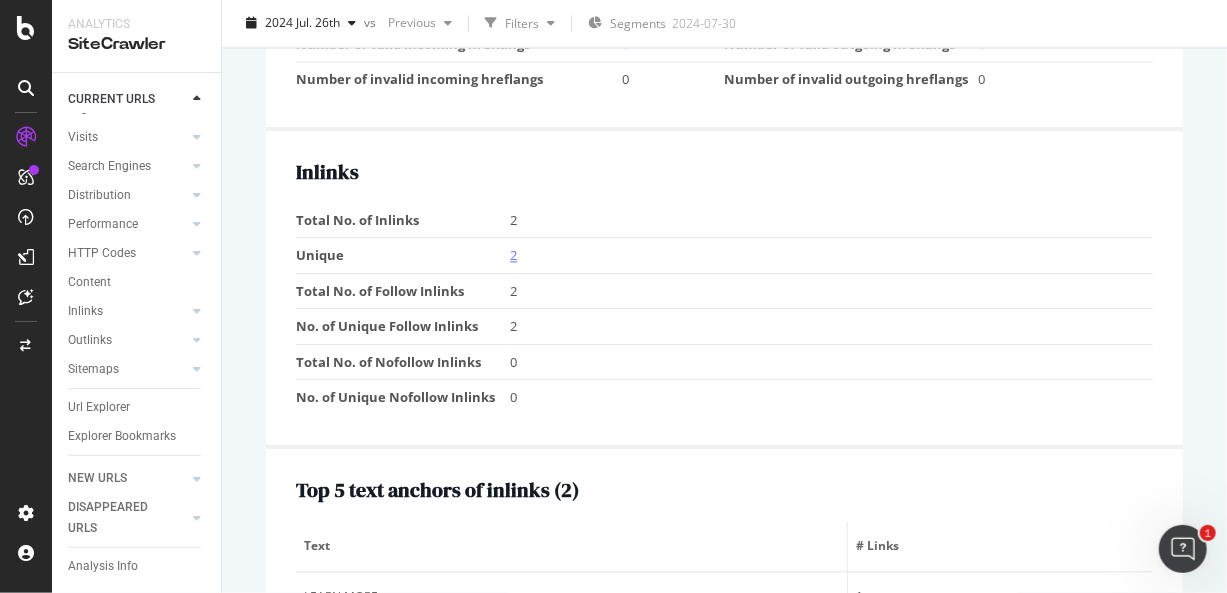 click on "2" at bounding box center (513, 255) 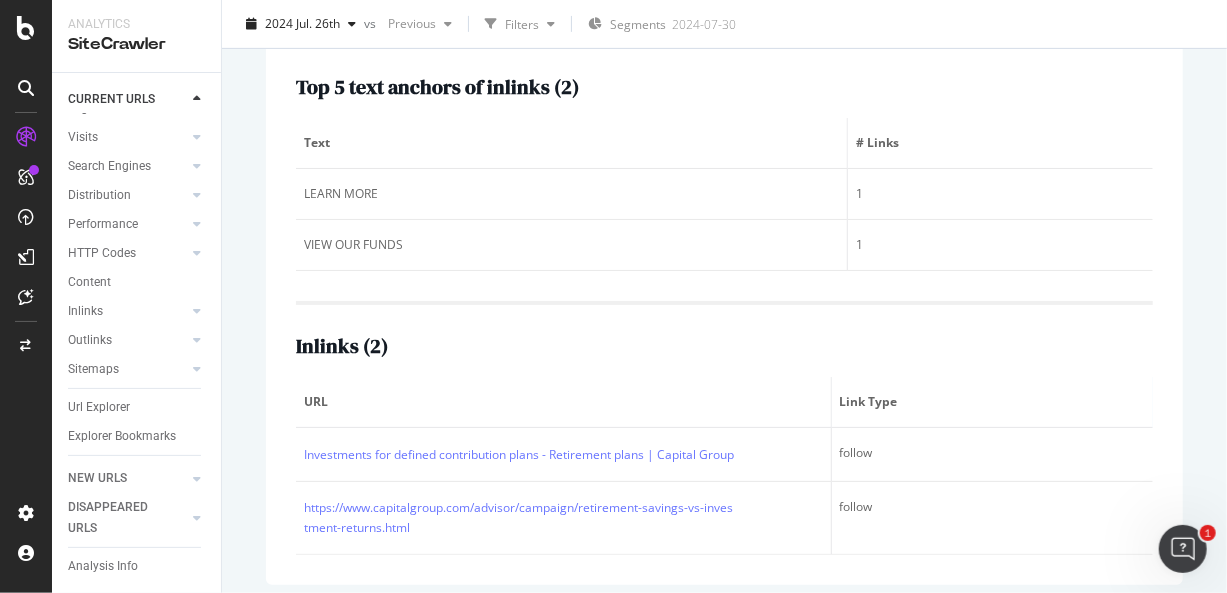 scroll, scrollTop: 427, scrollLeft: 0, axis: vertical 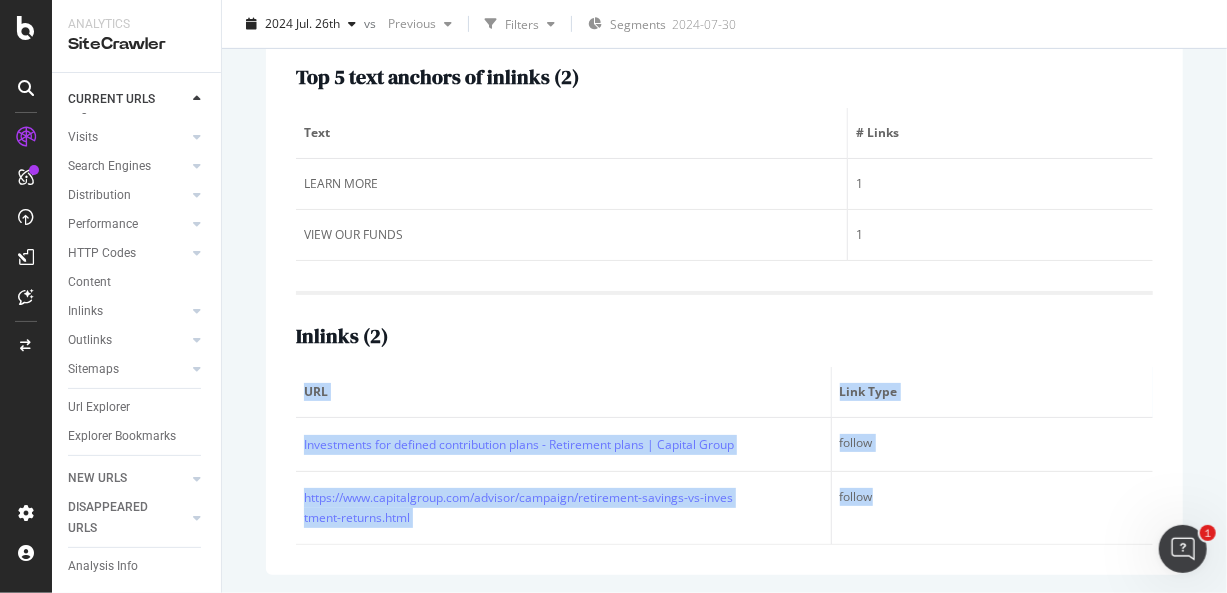 drag, startPoint x: 914, startPoint y: 523, endPoint x: 298, endPoint y: 369, distance: 634.95825 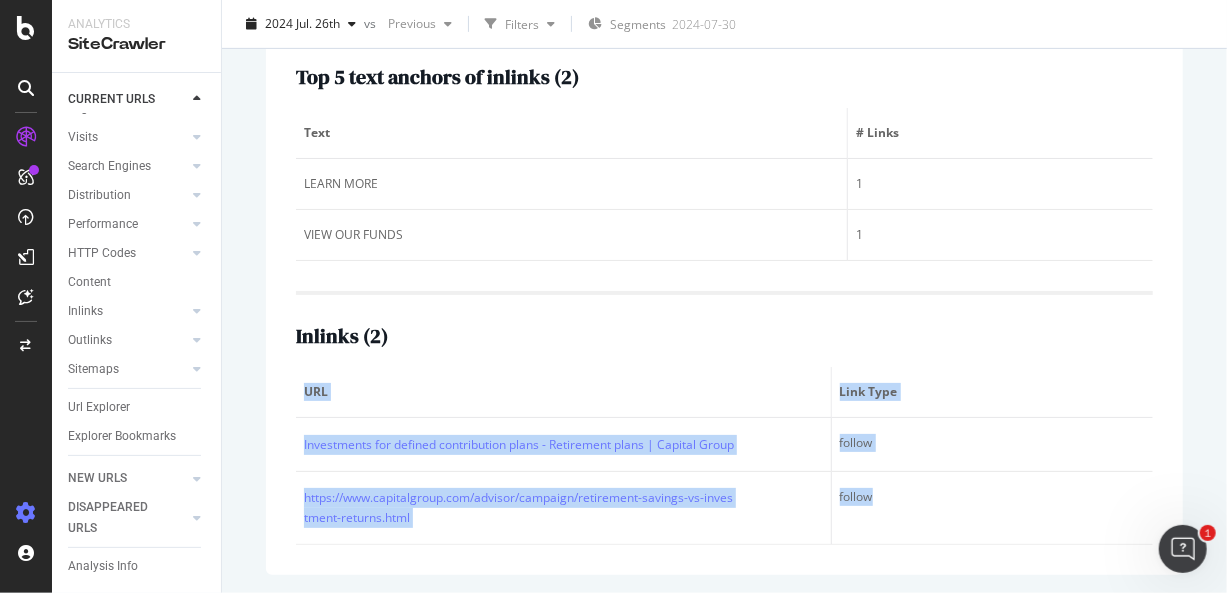 copy on "URL Link Type https://www.capitalgroup.com/advisor/retirement-plans/investments.html follow https://www.capitalgroup.com/advisor/campaign/retirement-savings-vs-investment-returns.html follow" 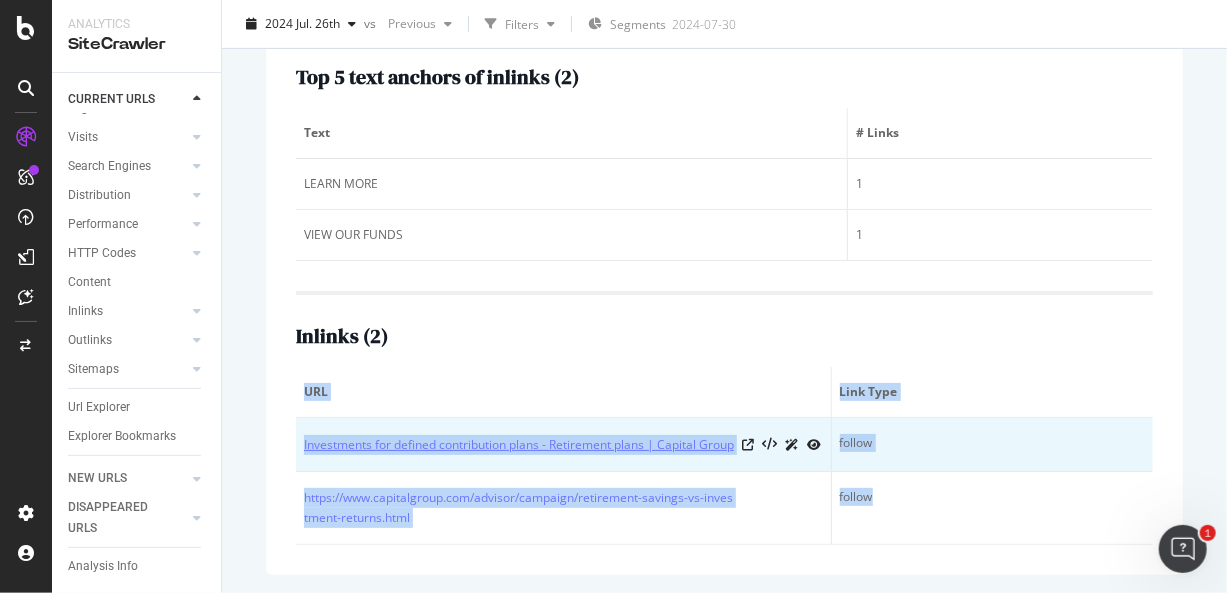 copy on "URL Link Type https://www.capitalgroup.com/advisor/retirement-plans/investments.html follow https://www.capitalgroup.com/advisor/campaign/retirement-savings-vs-investment-returns.html follow" 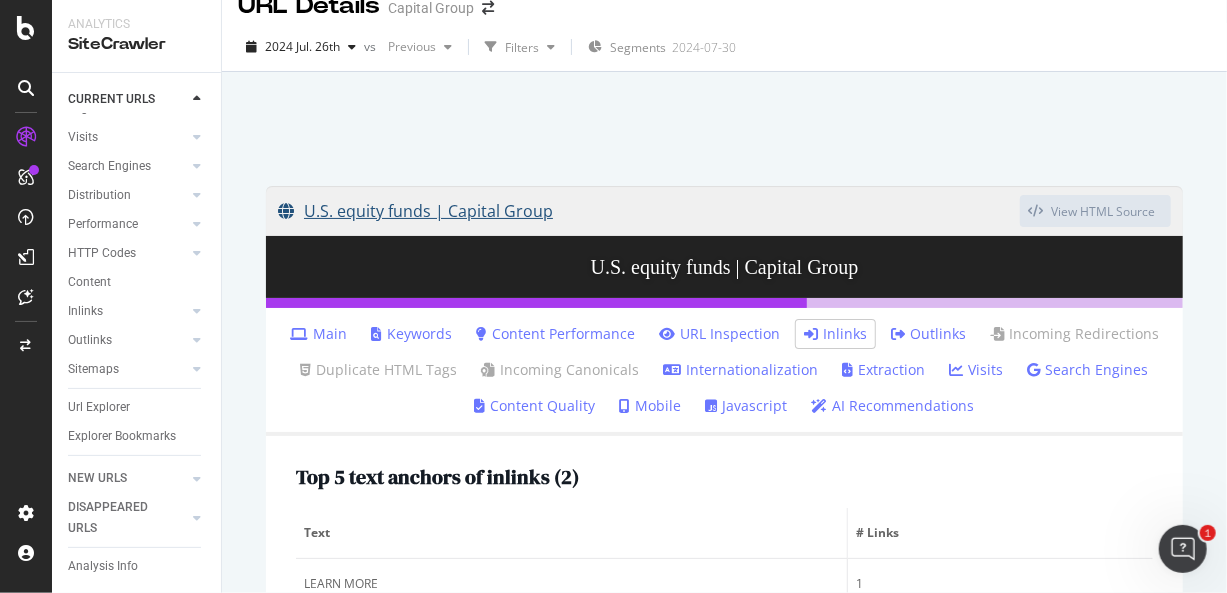 scroll, scrollTop: 0, scrollLeft: 0, axis: both 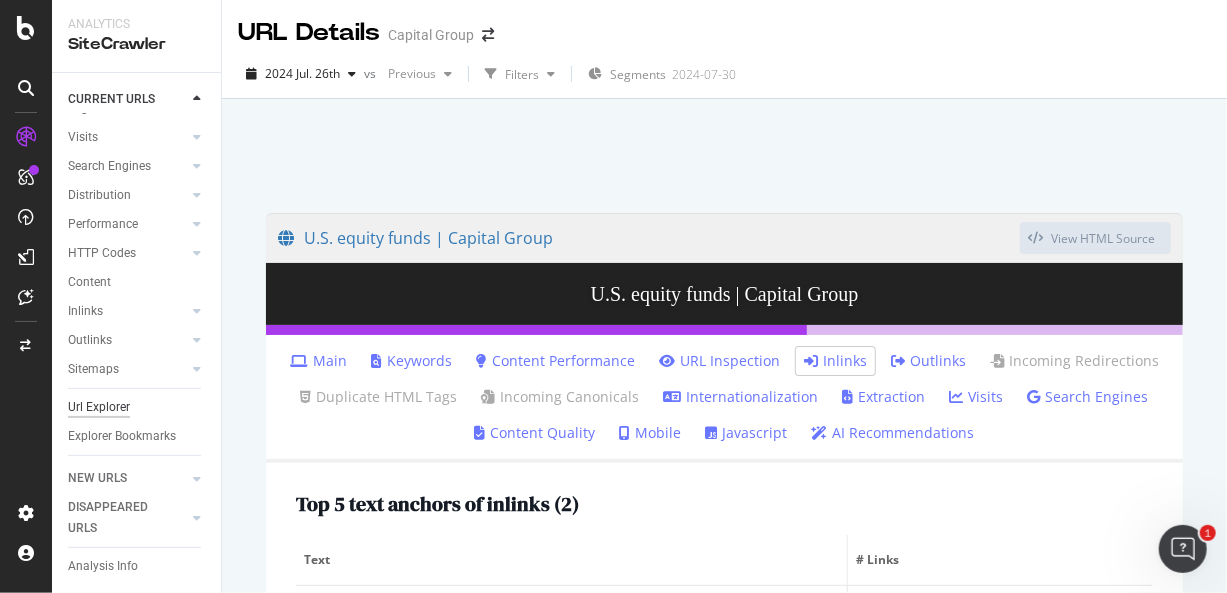 click on "Url Explorer" at bounding box center (99, 407) 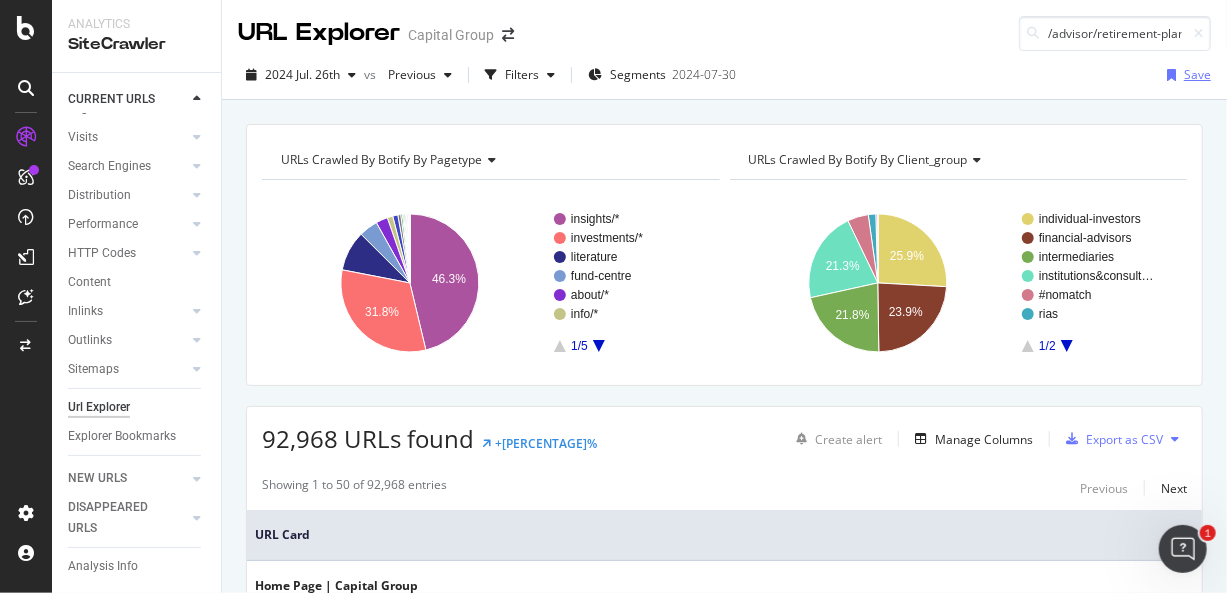 scroll, scrollTop: 0, scrollLeft: 184, axis: horizontal 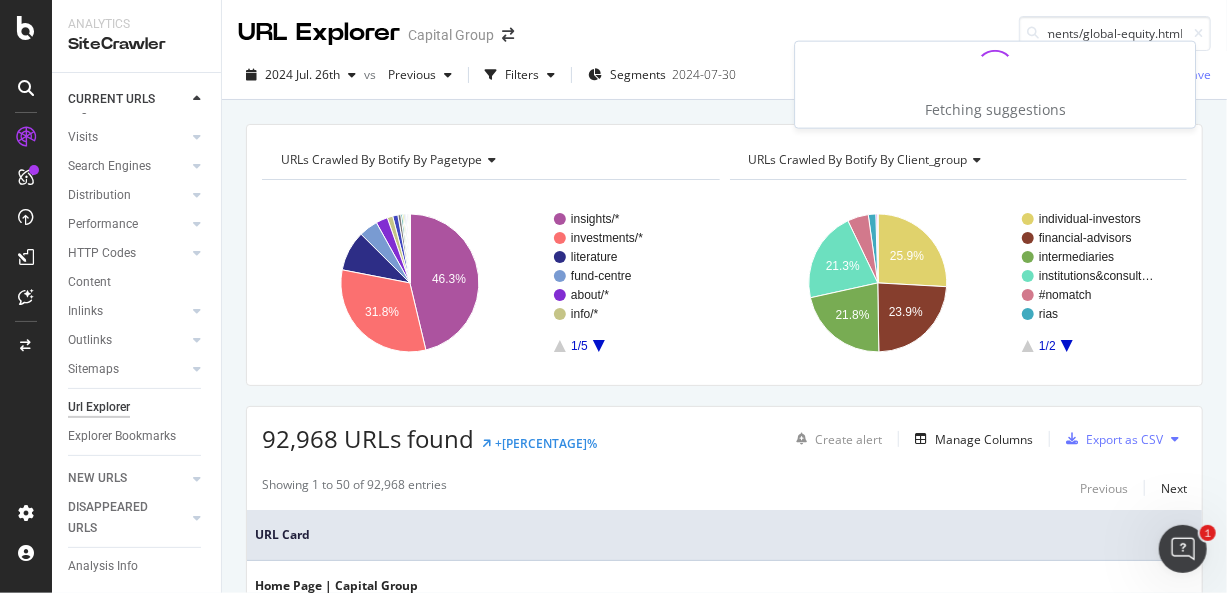 type on "/advisor/retirement-plans/investments/global-equity.html" 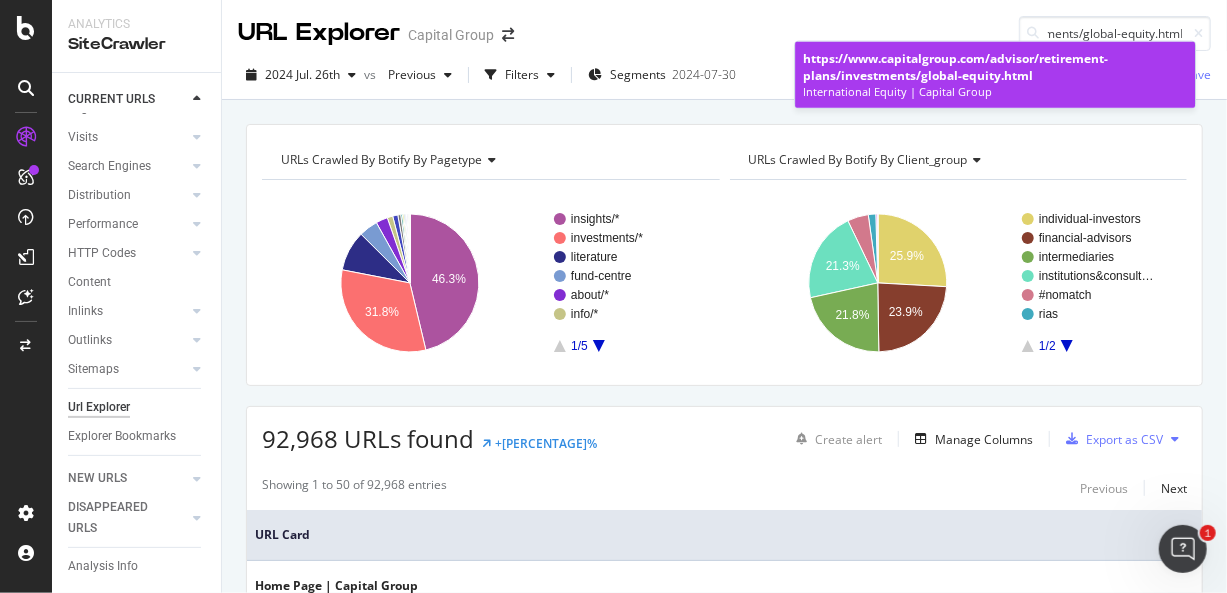click on "https://www.capitalgroup.com /advisor/retirement-plans/investments/global-equity.html" at bounding box center (995, 67) 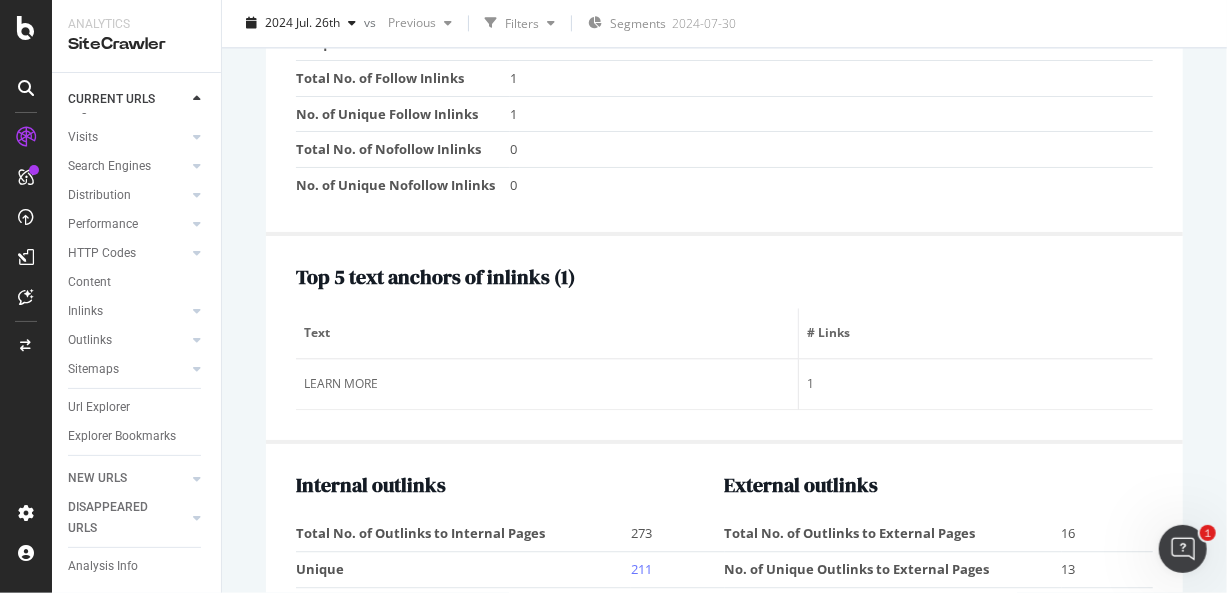 scroll, scrollTop: 2012, scrollLeft: 0, axis: vertical 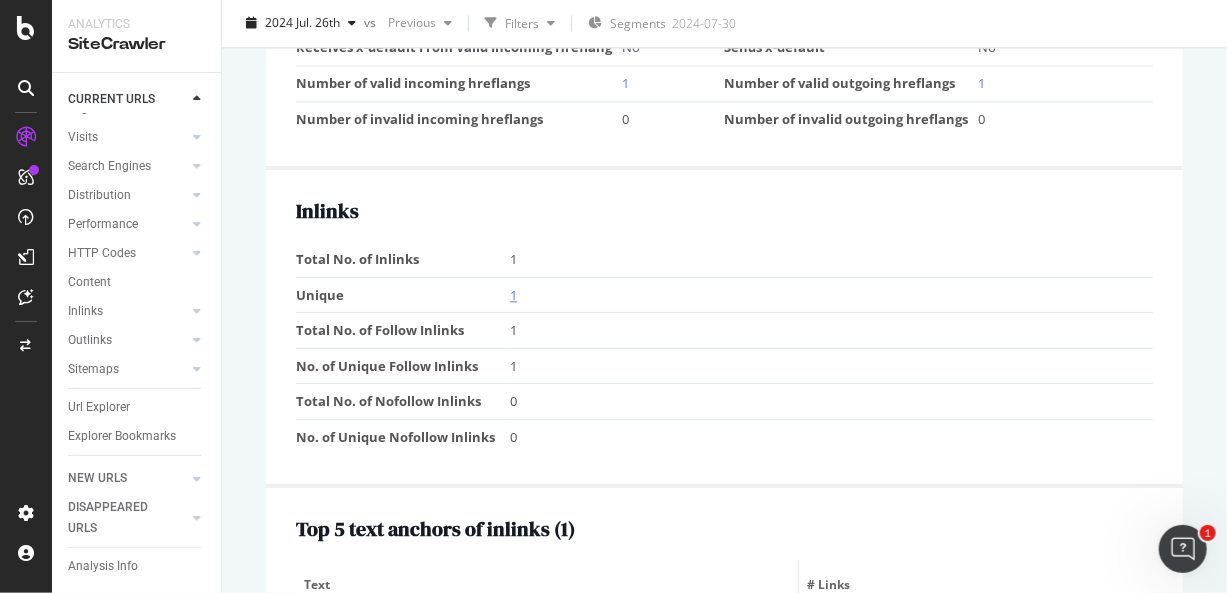 click on "1" at bounding box center [513, 295] 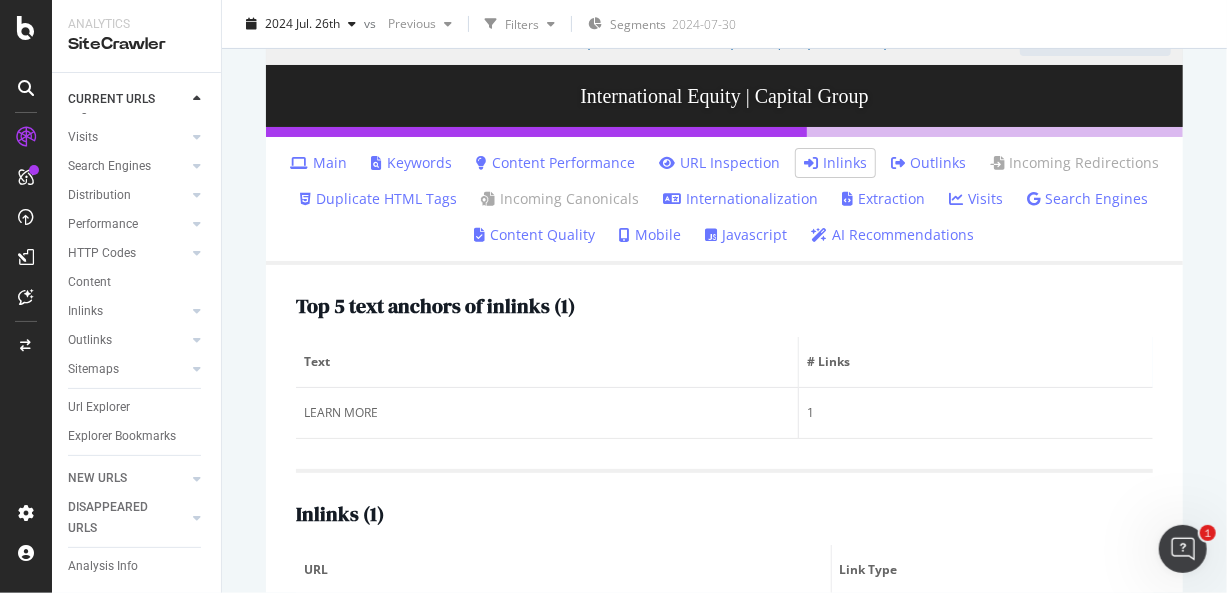 scroll, scrollTop: 304, scrollLeft: 0, axis: vertical 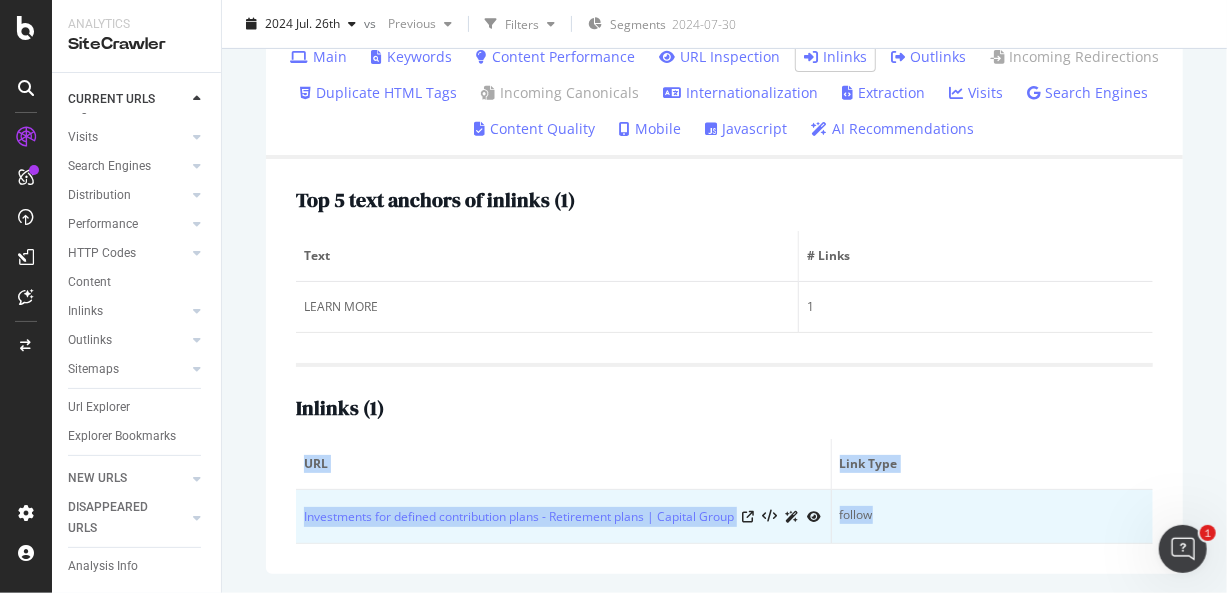 drag, startPoint x: 302, startPoint y: 454, endPoint x: 1021, endPoint y: 537, distance: 723.77484 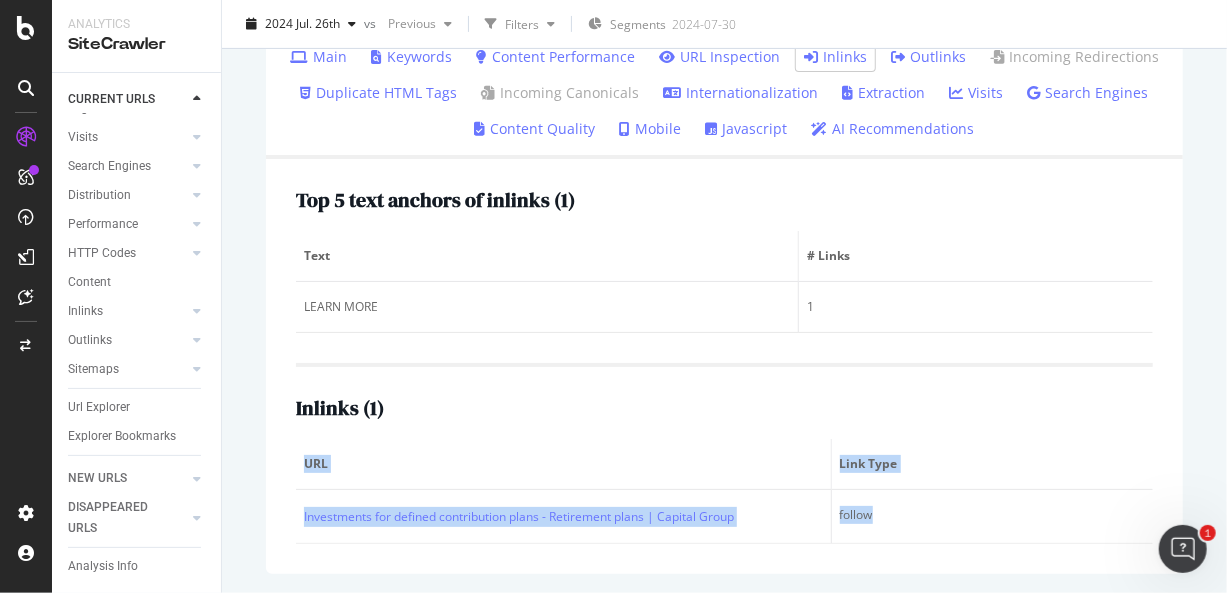 copy on "URL Link Type https://www.capitalgroup.com/advisor/retirement-plans/investments.html follow" 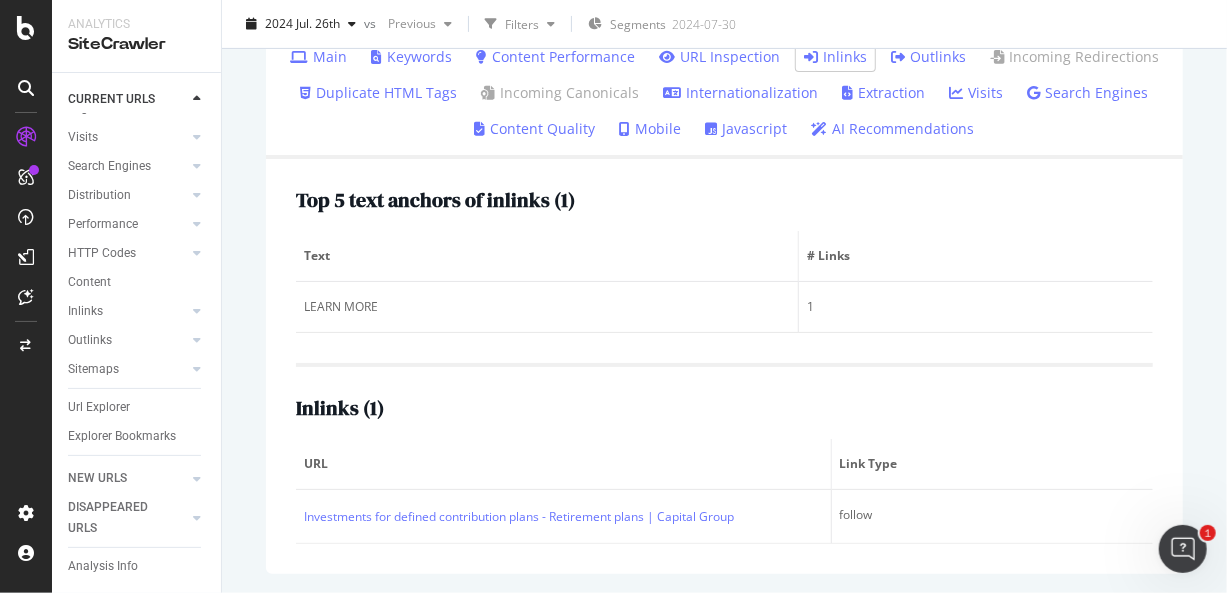 click on "https://www.capitalgroup.com/advisor/retirement-plans/investments/global-equity.html View HTML Source International Equity | Capital Group Main Keywords Content Performance URL Inspection Inlinks Outlinks Incoming Redirections Duplicate HTML Tags Incoming Canonicals Internationalization Extraction Visits Search Engines Content Quality Mobile Javascript AI Recommendations Top 5 text anchors of inlinks ( 1 ) Text # Links LEARN MORE 1 Inlinks ( 1 ) URL Link Type https://www.capitalgroup.com/advisor/retirement-plans/investments.html follow" at bounding box center [724, 91] 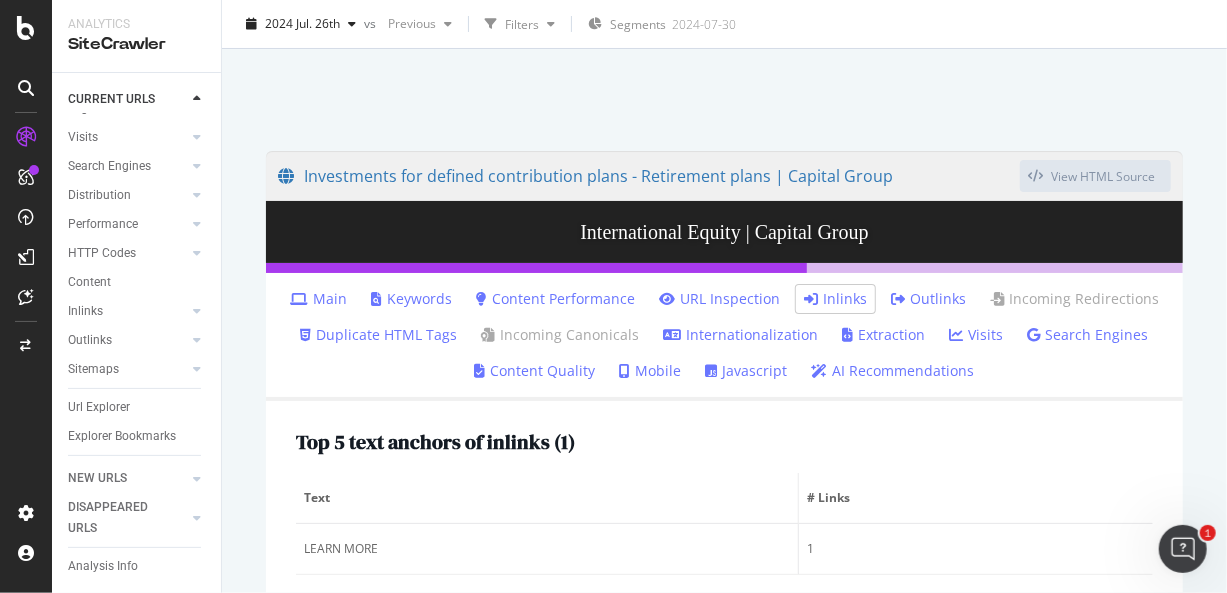 scroll, scrollTop: 0, scrollLeft: 0, axis: both 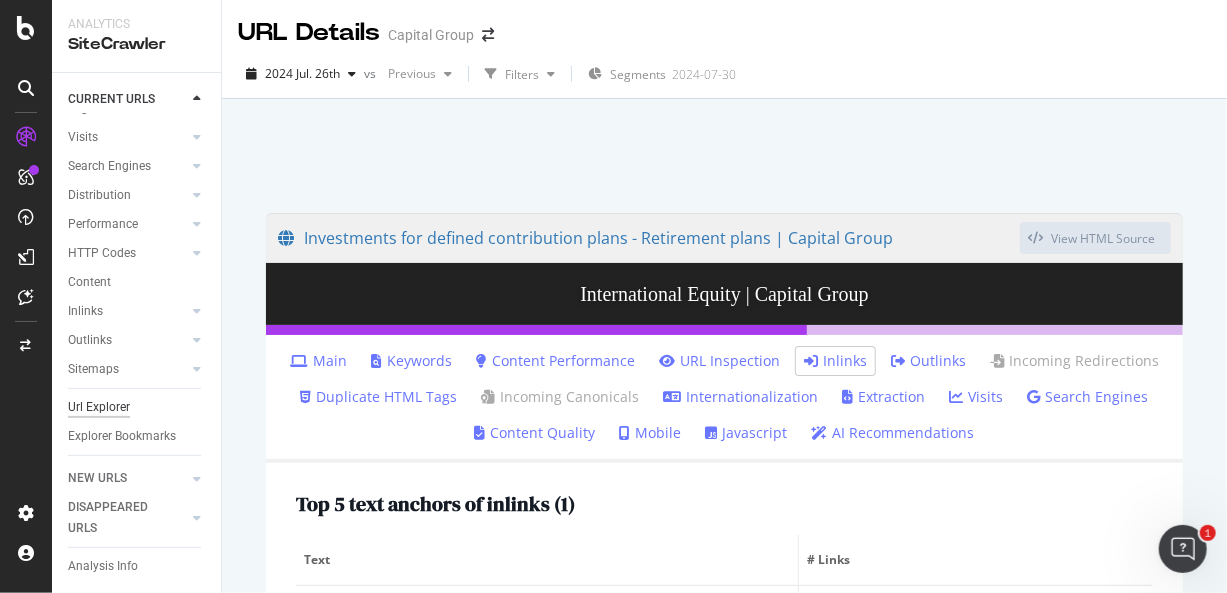 click on "Url Explorer" at bounding box center [99, 407] 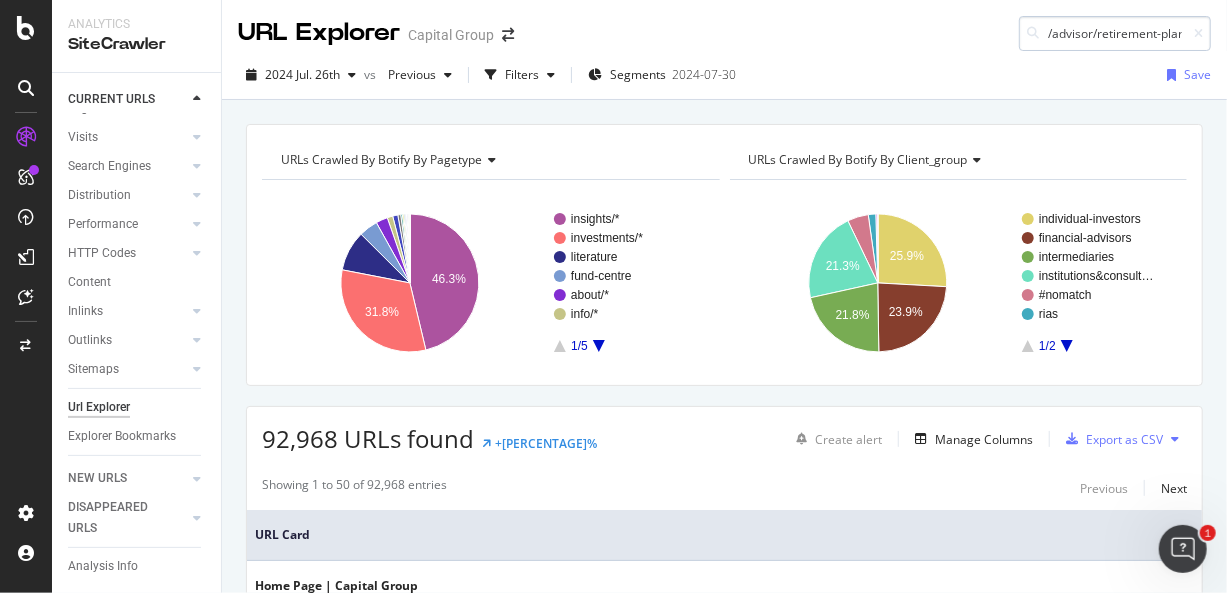 scroll, scrollTop: 0, scrollLeft: 184, axis: horizontal 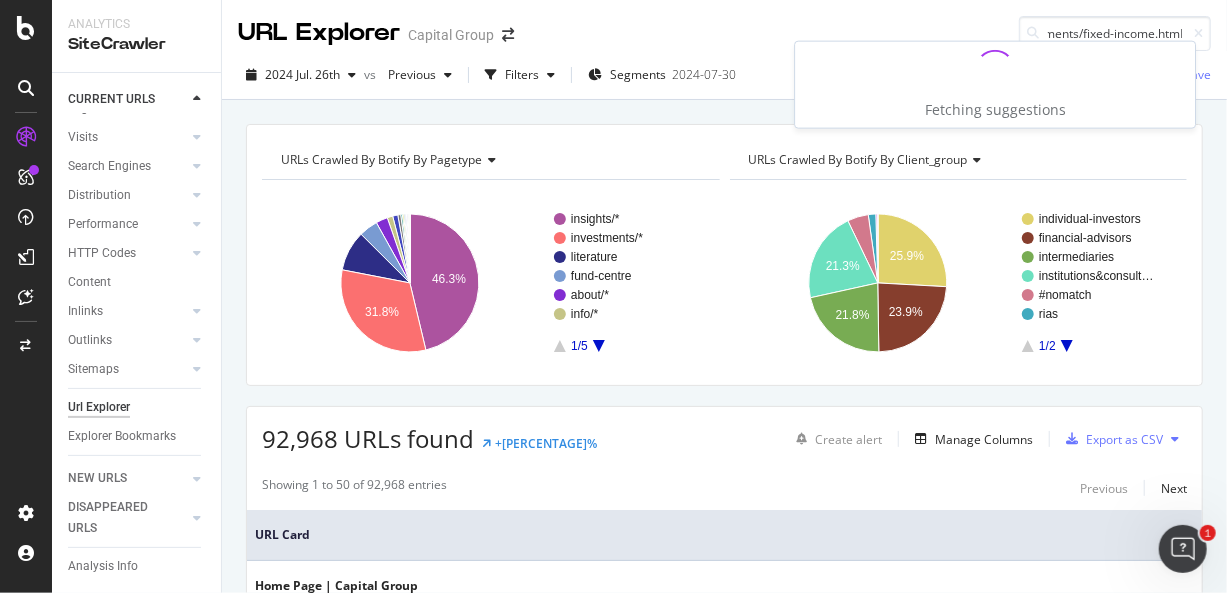 type on "/advisor/retirement-plans/investments/fixed-income.html" 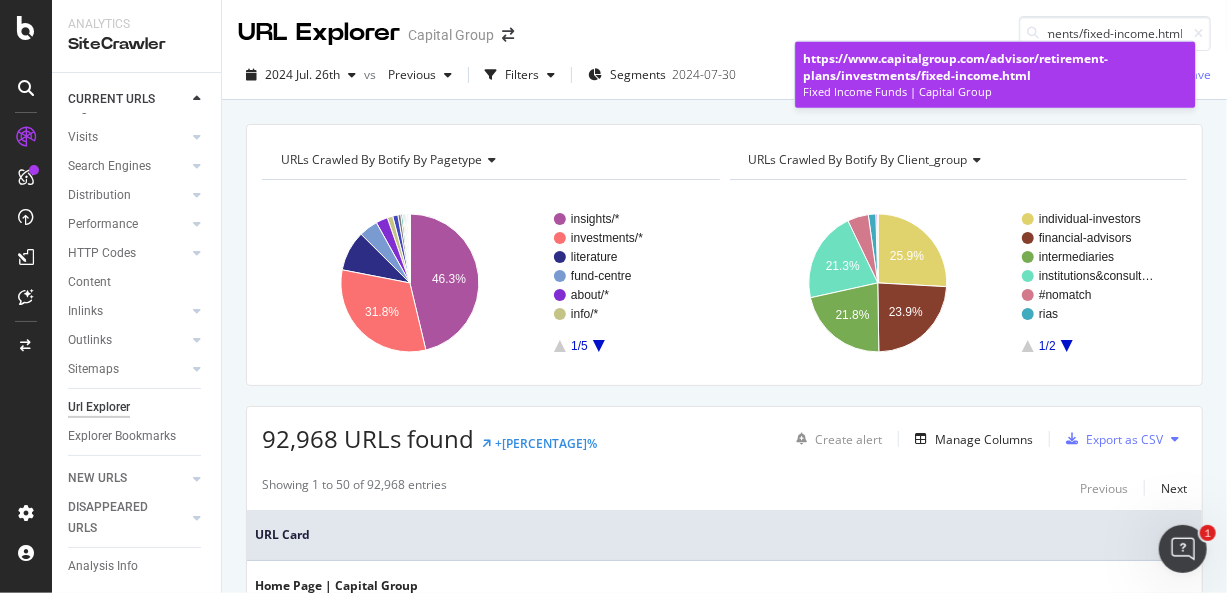 scroll, scrollTop: 0, scrollLeft: 0, axis: both 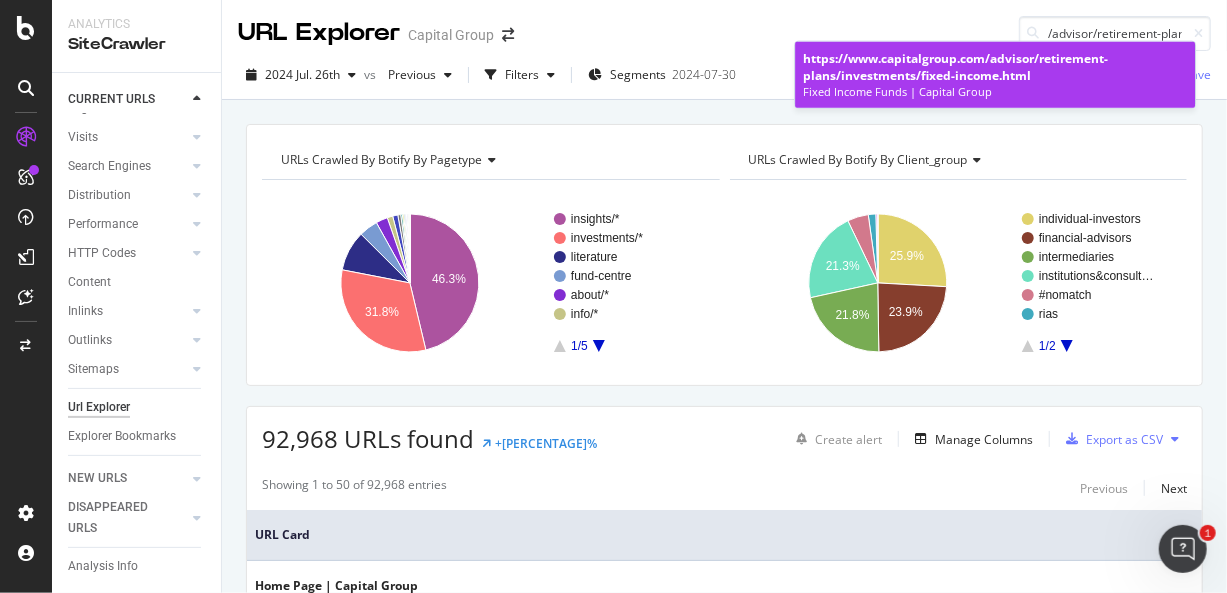 click on "/advisor/retirement-plans/investments/fixed-income.html" at bounding box center [955, 67] 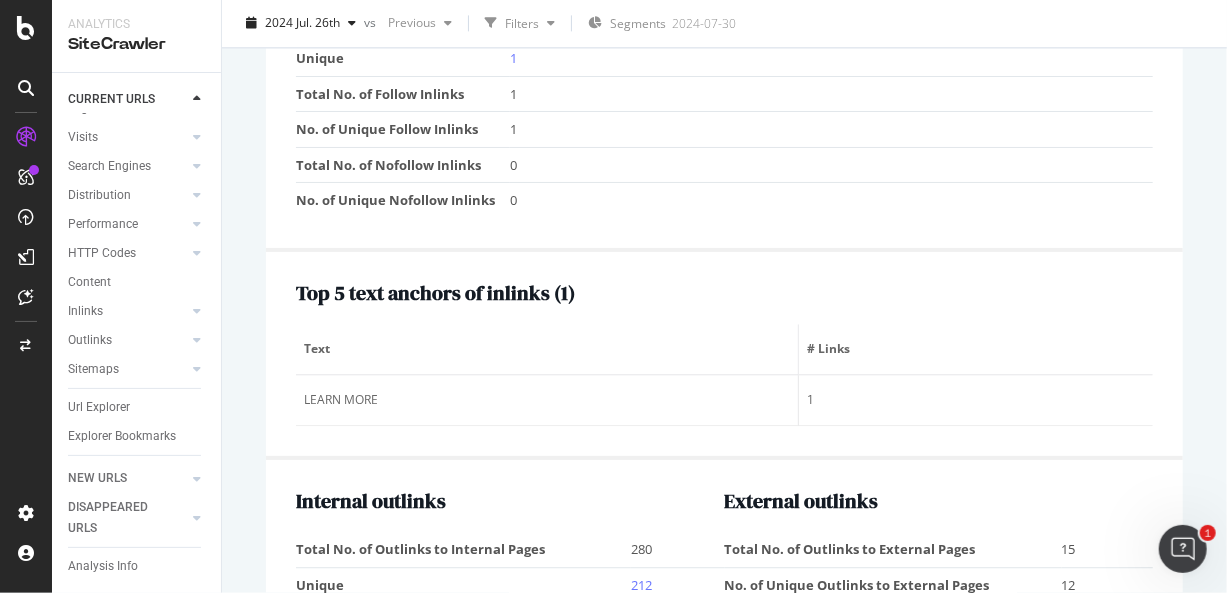 scroll, scrollTop: 2100, scrollLeft: 0, axis: vertical 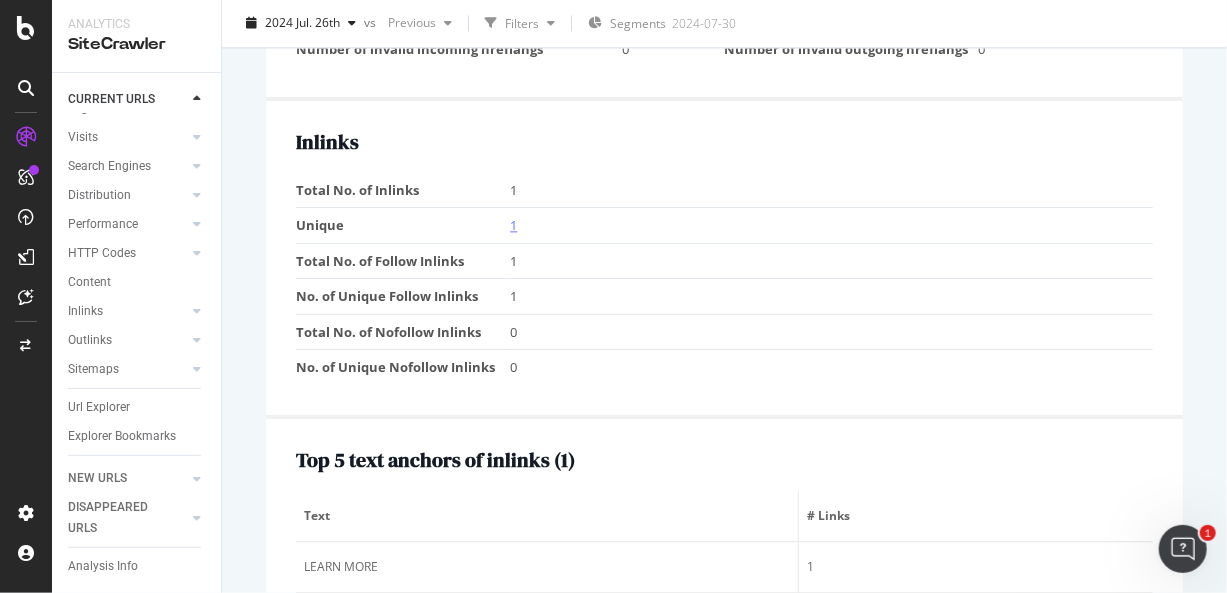 click on "1" at bounding box center (513, 225) 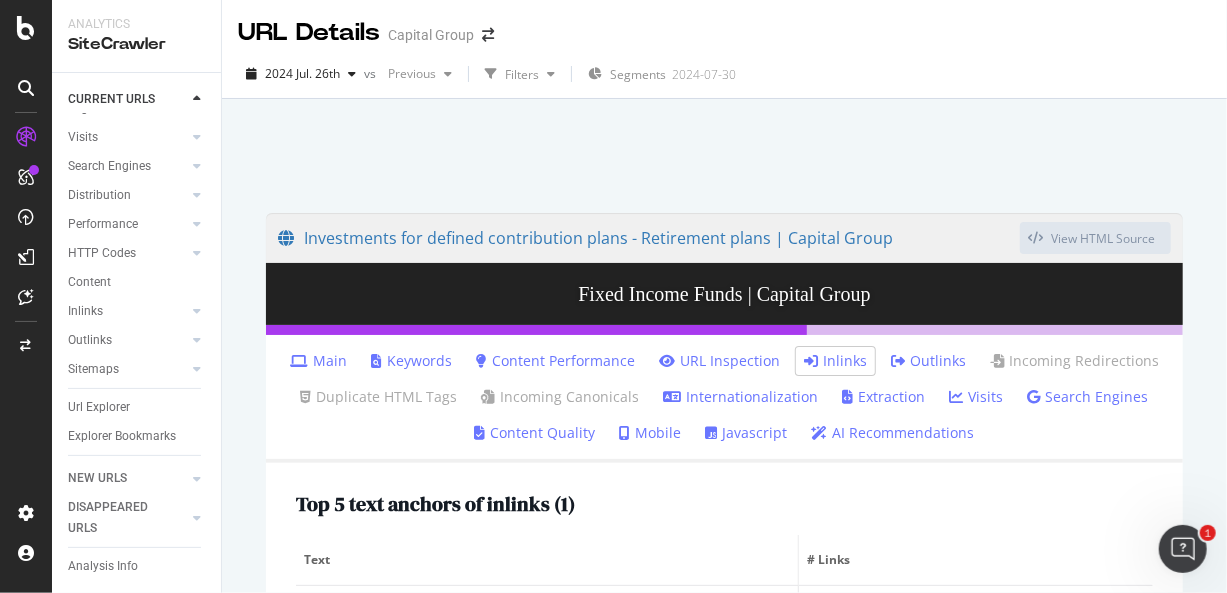 scroll, scrollTop: 304, scrollLeft: 0, axis: vertical 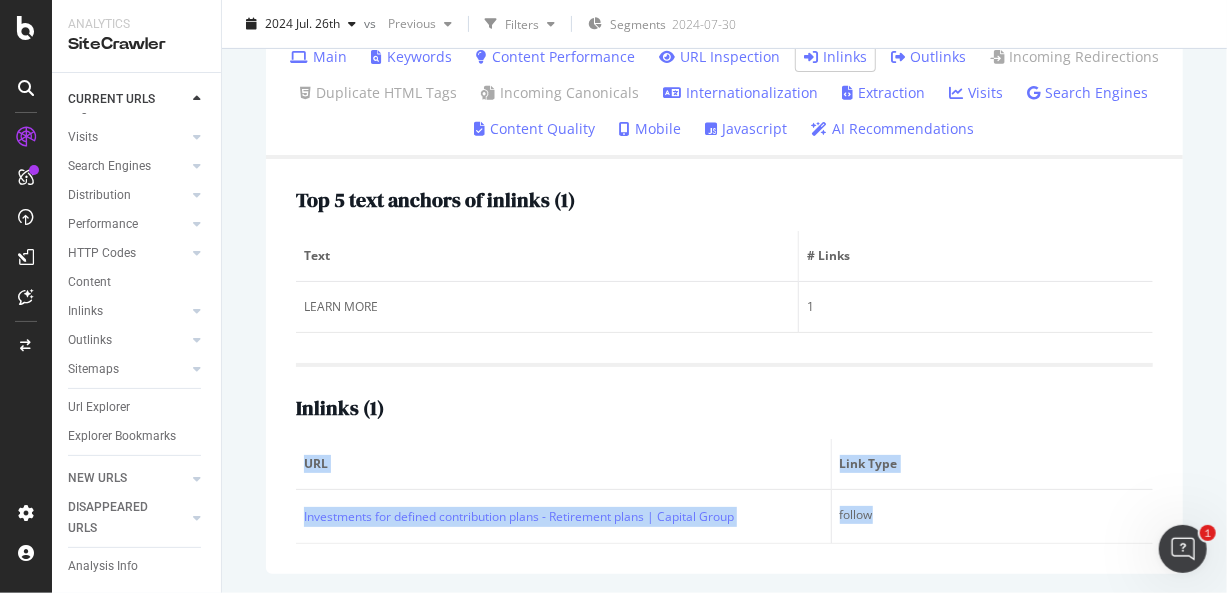 drag, startPoint x: 884, startPoint y: 530, endPoint x: 297, endPoint y: 428, distance: 595.7961 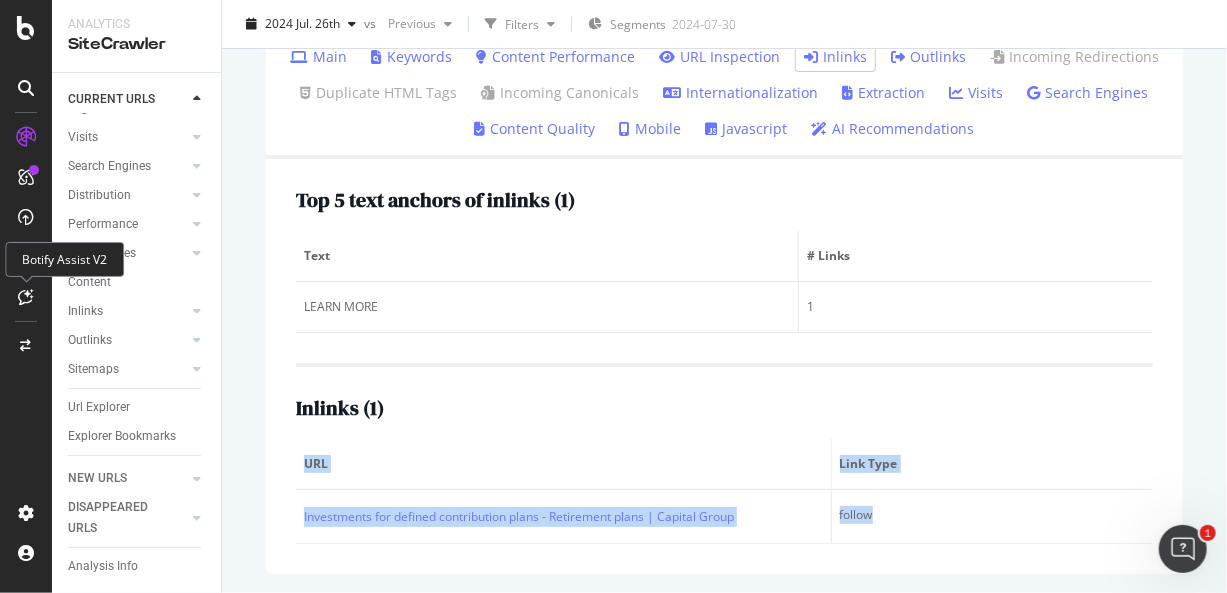 click at bounding box center [26, 297] 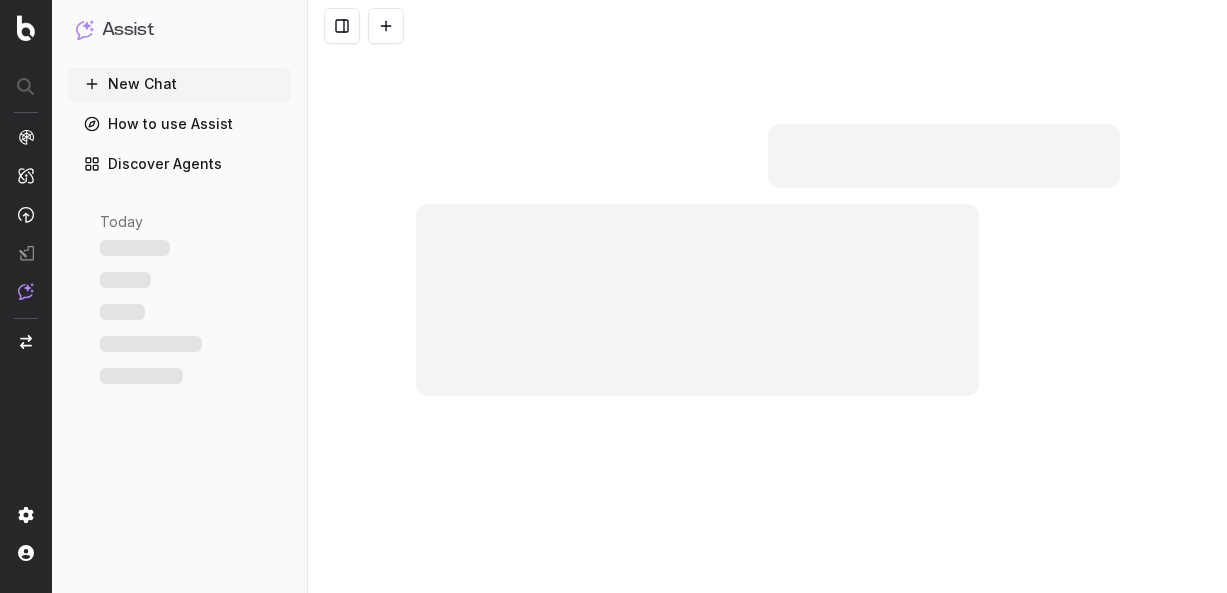 scroll, scrollTop: 0, scrollLeft: 0, axis: both 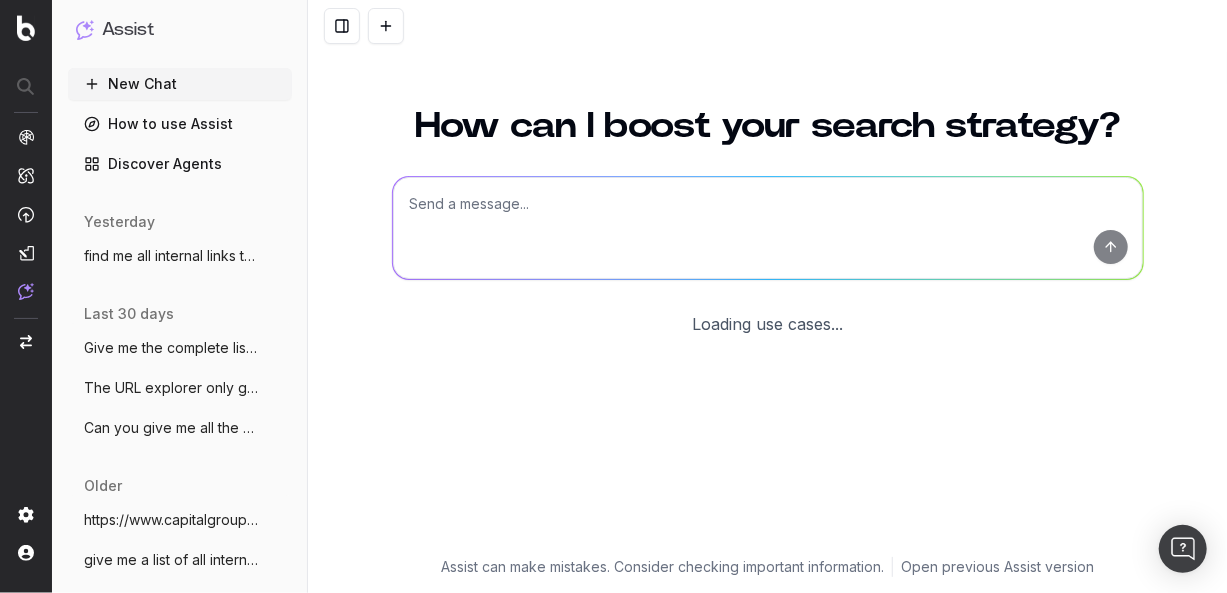 click at bounding box center (768, 228) 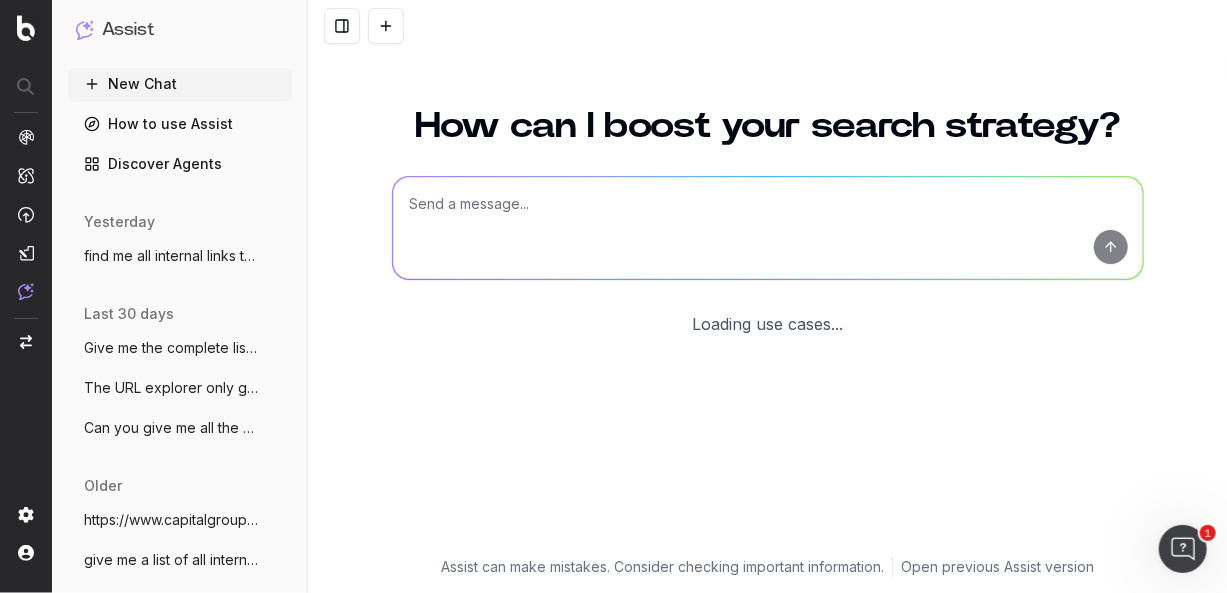scroll, scrollTop: 0, scrollLeft: 0, axis: both 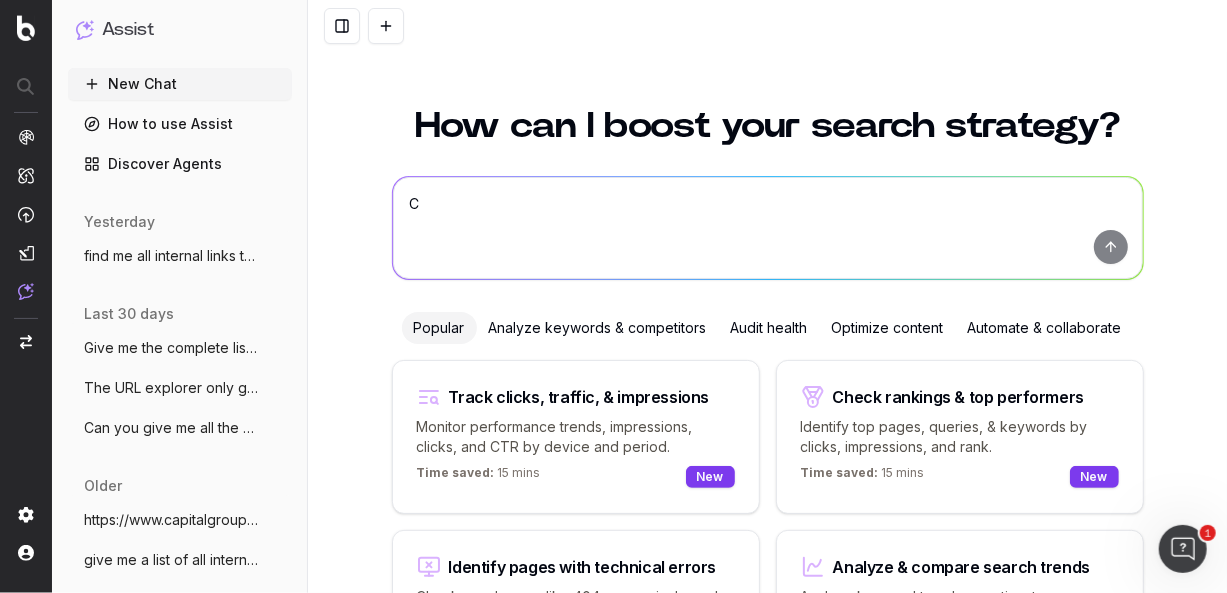 click on "C" at bounding box center (768, 228) 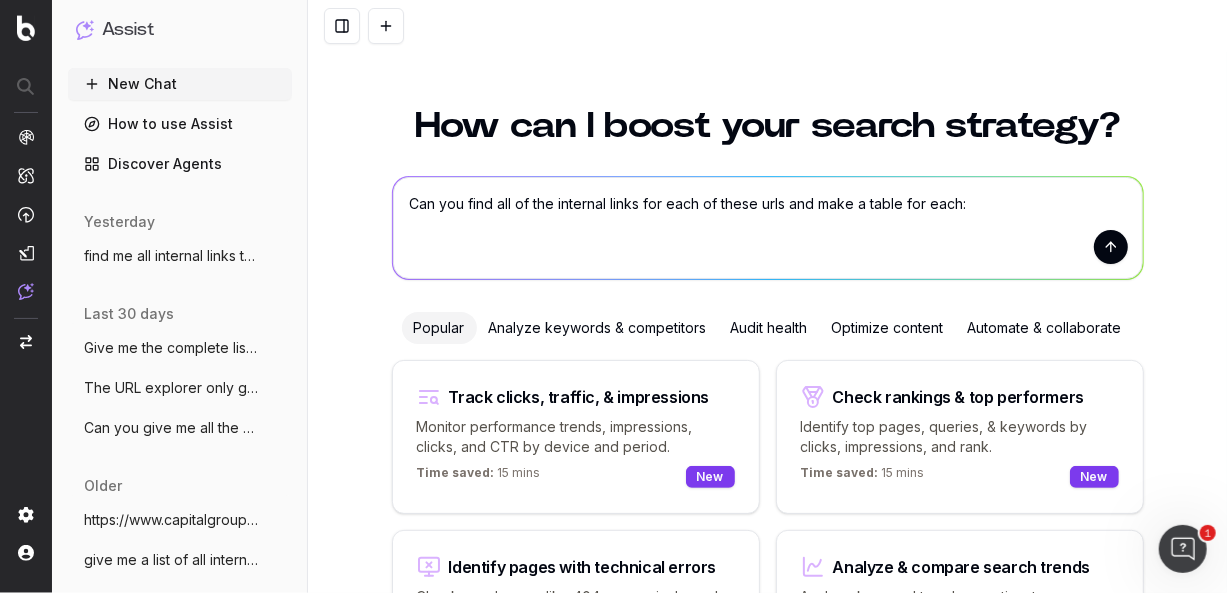 paste on "https://www.capitalgroup.com/advisor/retirement-plans/investments/american-balanced.html
https://www.capitalgroup.com/advisor/retirement-plans/investments/amcap-fund.html
https://www.capitalgroup.com/advisor/retirement-plans/investments/the-growth-fund-of-america.html
https://www.capitalgroup.com/advisor/retirement-plans/investments/washington-mutual-investors-fund.html
https://www.capitalgroup.com/advisor/retirement-plans/investments/europacific-growth-fund.html
https://www.capitalgroup.com/advisor/retirement-plans/investments/new-perspective-fund.html
https://www.capitalgroup.com/advisor/retirement-plans/investments/bond-fund-of-america.html
https://www.capitalgroup.com/advisor/retirement-plans/investments/strategic-bond-fund.html" 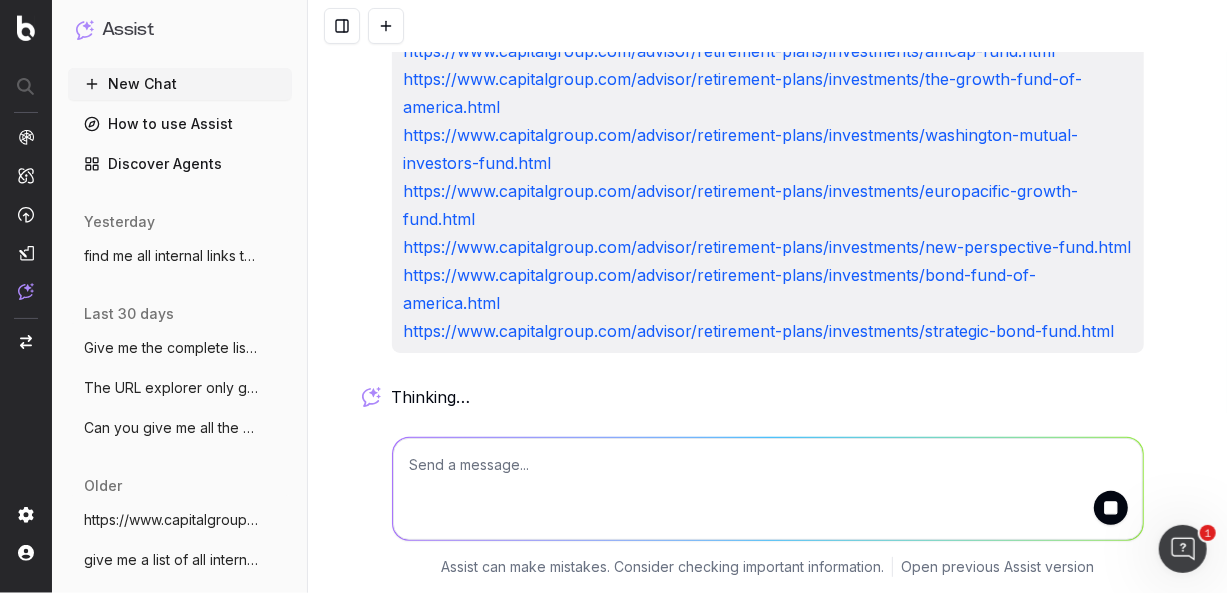 scroll, scrollTop: 126, scrollLeft: 0, axis: vertical 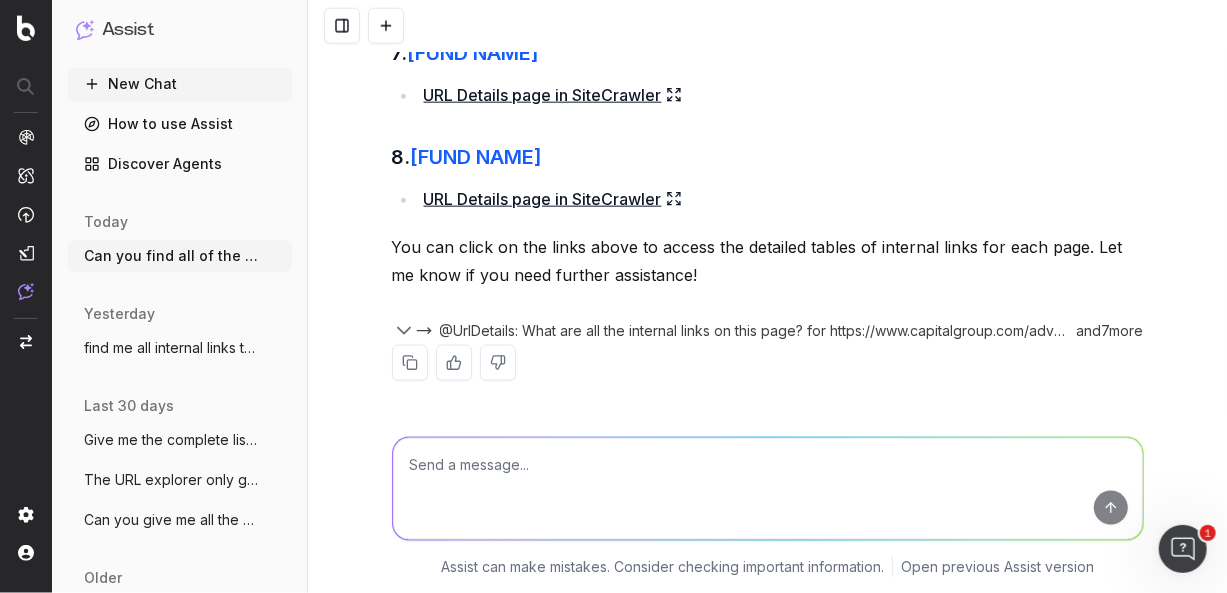 click at bounding box center (768, 489) 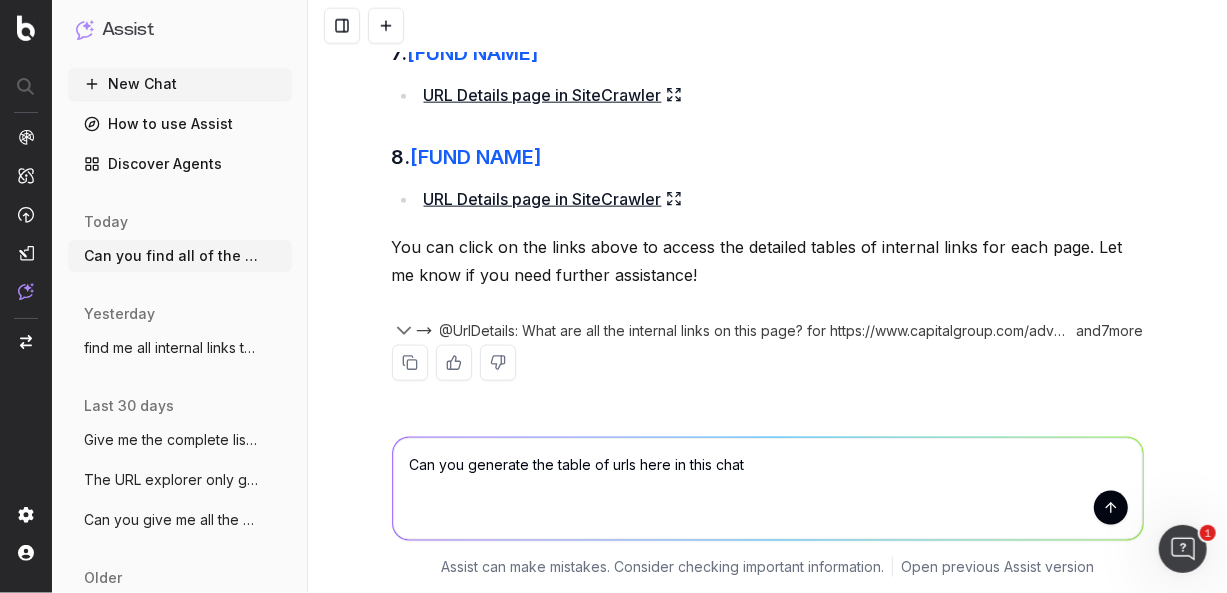 type on "Can you generate the table of urls here in this chat?" 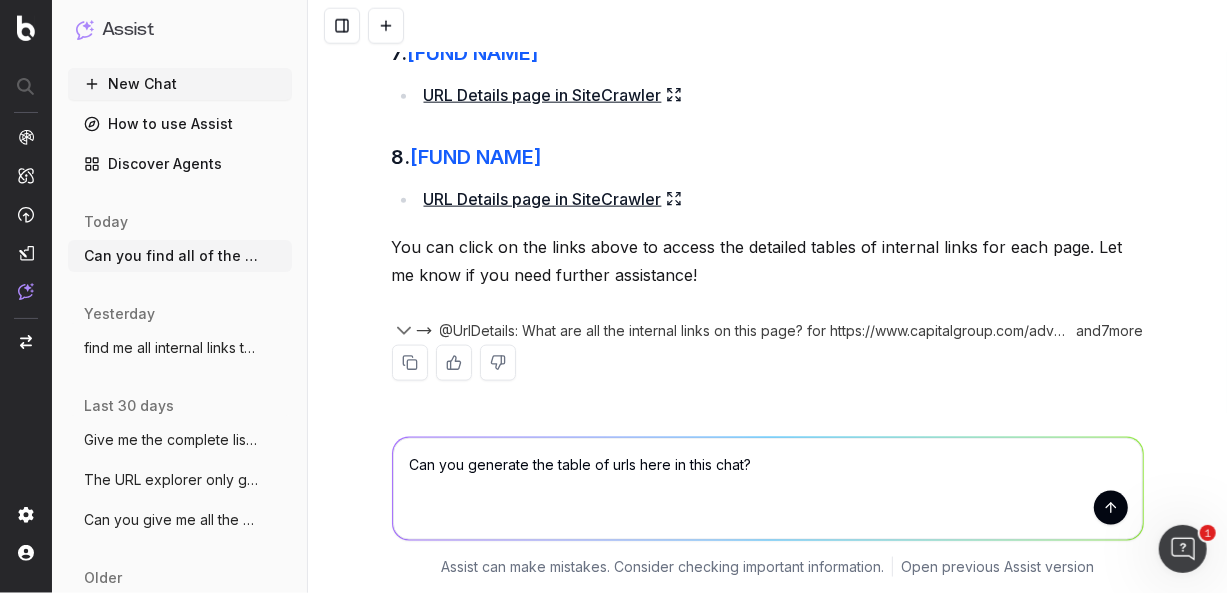 type 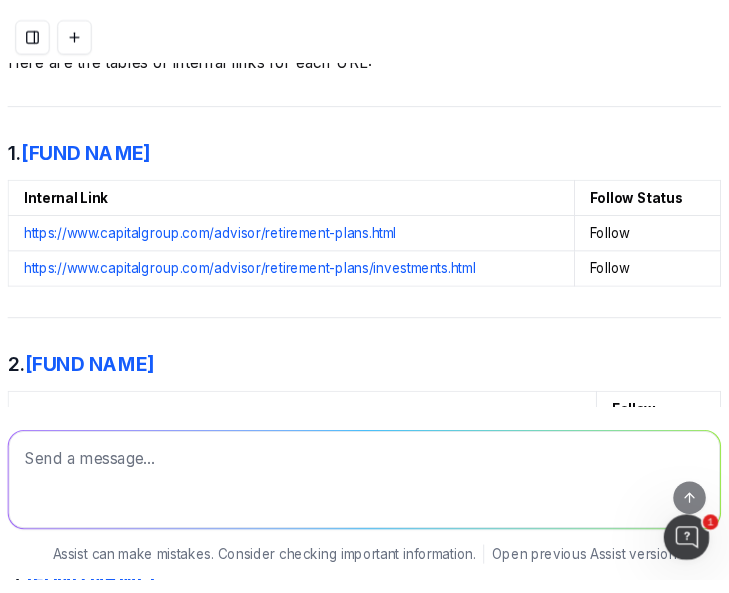 scroll, scrollTop: 1638, scrollLeft: 0, axis: vertical 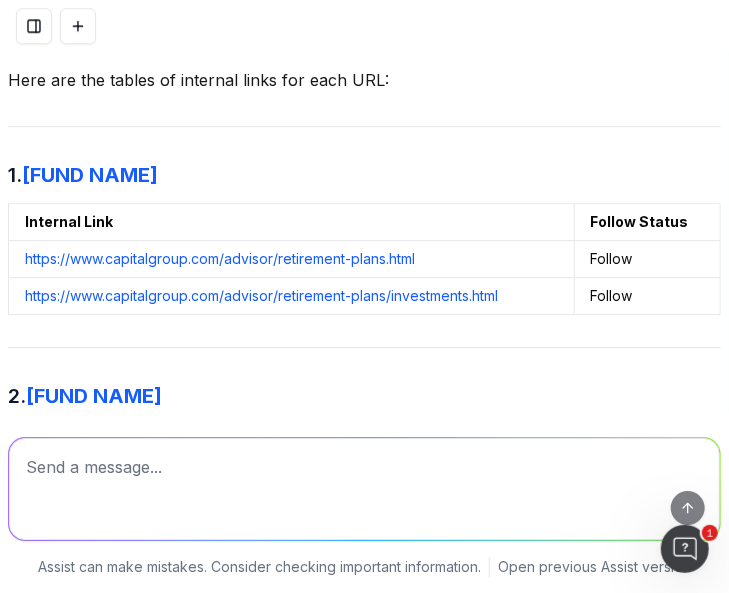 drag, startPoint x: 652, startPoint y: 327, endPoint x: 18, endPoint y: 220, distance: 642.96576 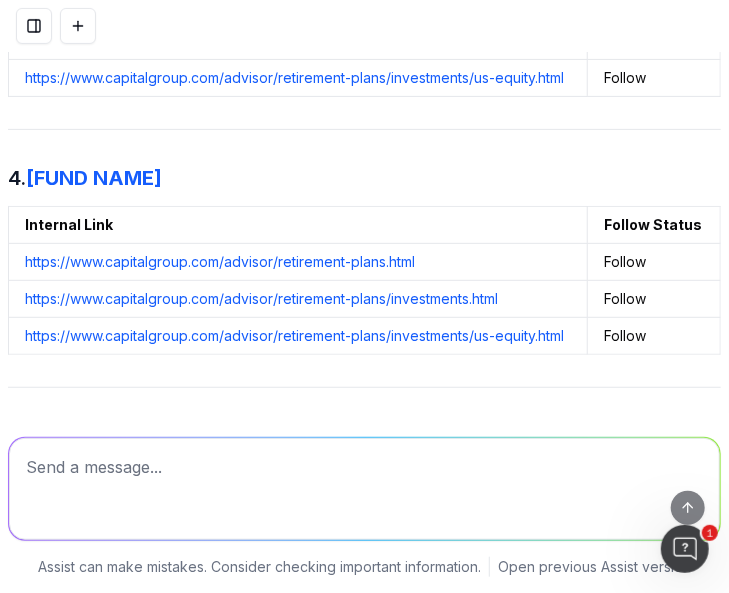 scroll, scrollTop: 2138, scrollLeft: 0, axis: vertical 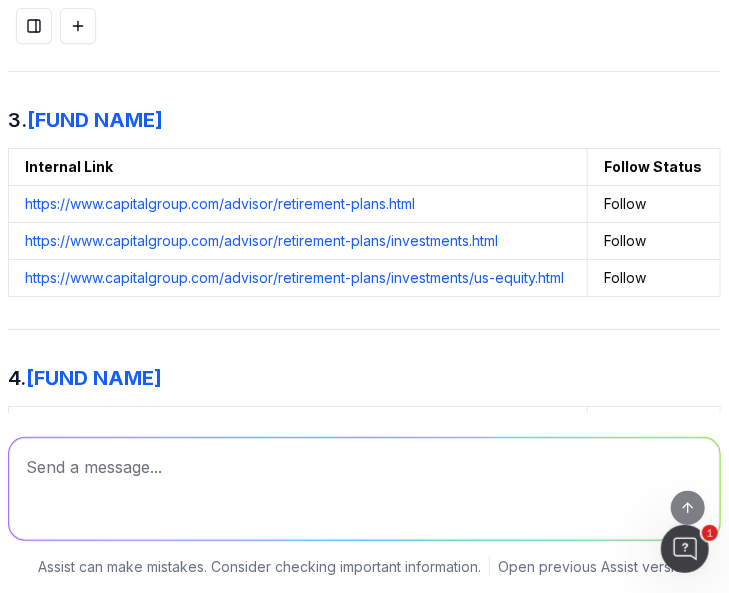 click on "Here are the tables of internal links for each URL: 1.  American Balanced Fund Internal Link Follow Status https://www.capitalgroup.com/advisor/retirement-plans.html Follow https://www.capitalgroup.com/advisor/retirement-plans/investments.html Follow 2.  AMCAP Fund Internal Link Follow Status 215 unique internal links  (211 follow, 4 nofollow). For the full list, access the  detailed view . 3.  The Growth Fund of America Internal Link Follow Status https://www.capitalgroup.com/advisor/retirement-plans.html Follow https://www.capitalgroup.com/advisor/retirement-plans/investments.html Follow https://www.capitalgroup.com/advisor/retirement-plans/investments/us-equity.html Follow 4.  Washington Mutual Investors Fund Internal Link Follow Status https://www.capitalgroup.com/advisor/retirement-plans.html Follow https://www.capitalgroup.com/advisor/retirement-plans/investments.html Follow https://www.capitalgroup.com/advisor/retirement-plans/investments/us-equity.html Follow 5.  EuroPacific Growth Fund Internal Link" at bounding box center [364, 774] 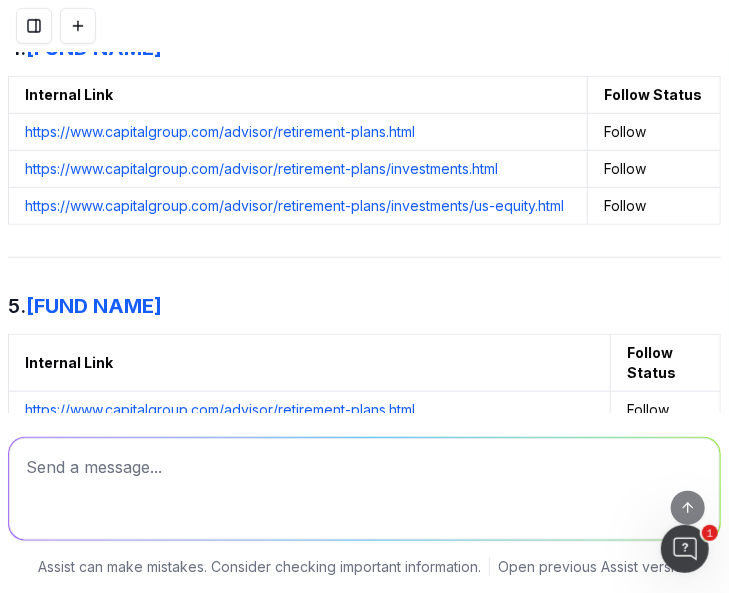 scroll, scrollTop: 2438, scrollLeft: 0, axis: vertical 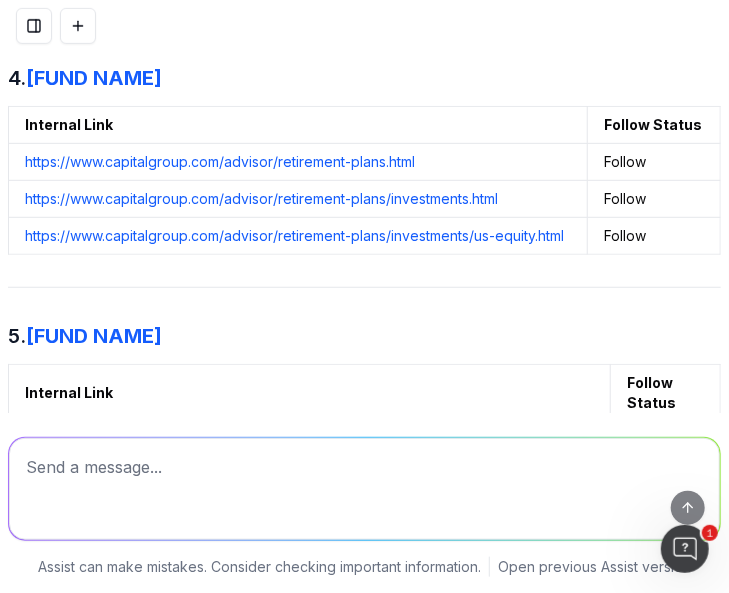 drag, startPoint x: 638, startPoint y: 359, endPoint x: 651, endPoint y: 347, distance: 17.691807 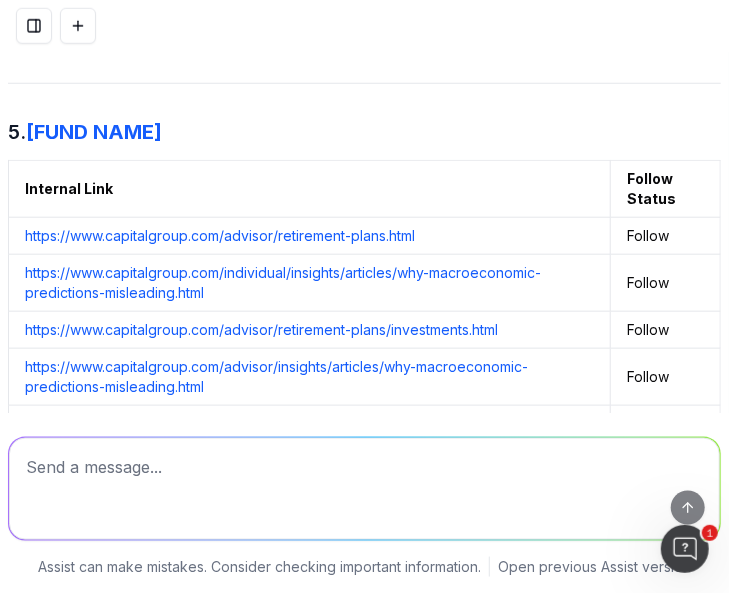 scroll, scrollTop: 2638, scrollLeft: 0, axis: vertical 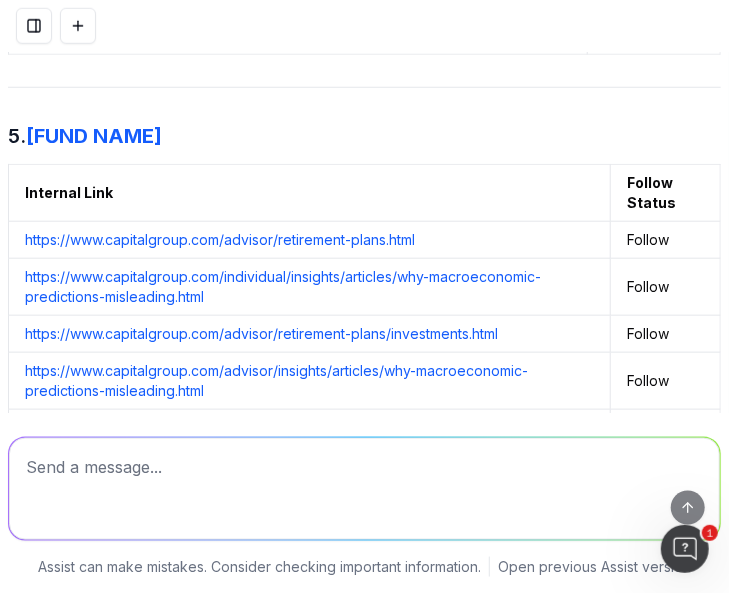click at bounding box center [364, 489] 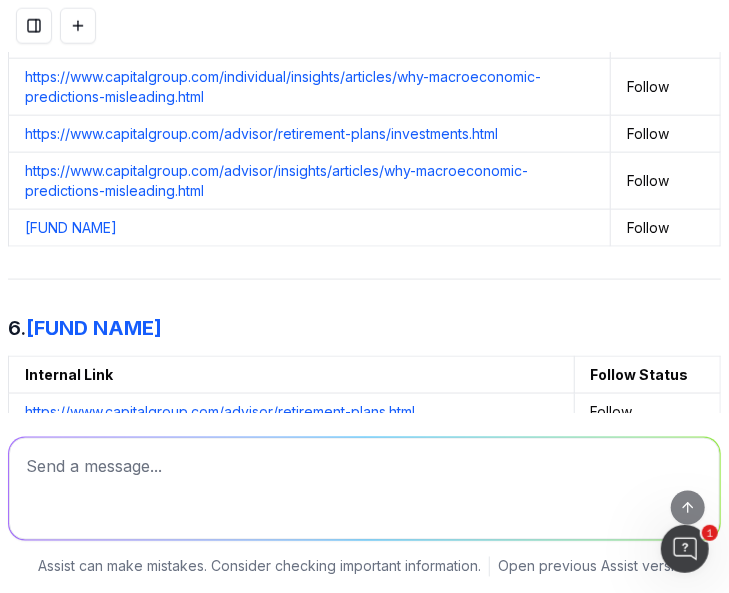 scroll, scrollTop: 2838, scrollLeft: 0, axis: vertical 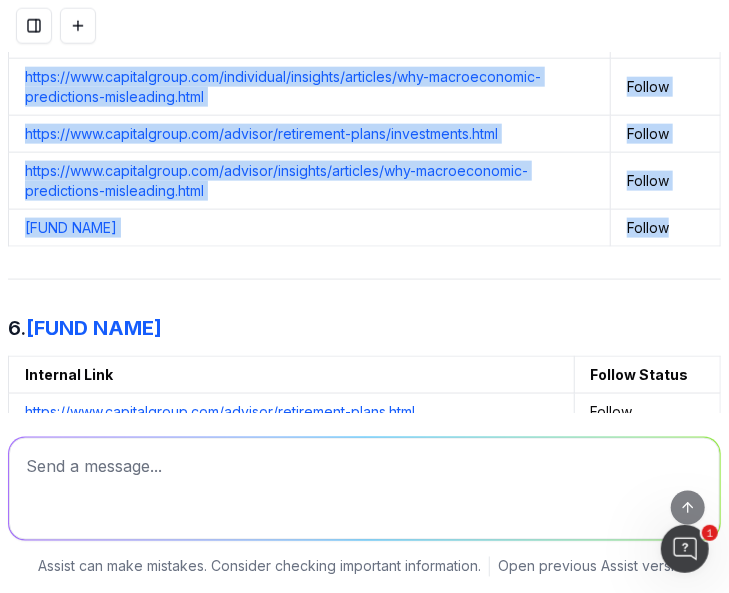drag, startPoint x: 23, startPoint y: 63, endPoint x: 673, endPoint y: 331, distance: 703.0818 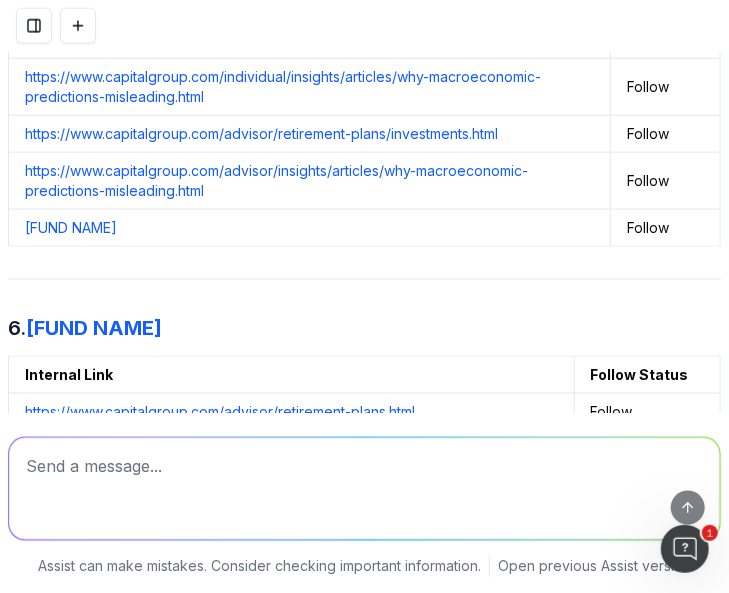 click on "Here are the tables of internal links for each URL: 1.  American Balanced Fund Internal Link Follow Status https://www.capitalgroup.com/advisor/retirement-plans.html Follow https://www.capitalgroup.com/advisor/retirement-plans/investments.html Follow 2.  AMCAP Fund Internal Link Follow Status 215 unique internal links  (211 follow, 4 nofollow). For the full list, access the  detailed view . 3.  The Growth Fund of America Internal Link Follow Status https://www.capitalgroup.com/advisor/retirement-plans.html Follow https://www.capitalgroup.com/advisor/retirement-plans/investments.html Follow https://www.capitalgroup.com/advisor/retirement-plans/investments/us-equity.html Follow 4.  Washington Mutual Investors Fund Internal Link Follow Status https://www.capitalgroup.com/advisor/retirement-plans.html Follow https://www.capitalgroup.com/advisor/retirement-plans/investments.html Follow https://www.capitalgroup.com/advisor/retirement-plans/investments/us-equity.html Follow 5.  EuroPacific Growth Fund Internal Link" at bounding box center (364, 74) 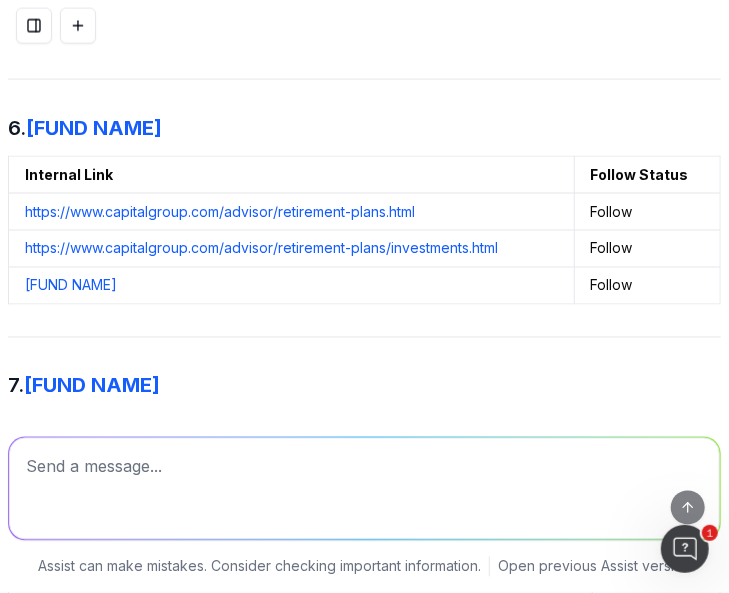 scroll, scrollTop: 3138, scrollLeft: 0, axis: vertical 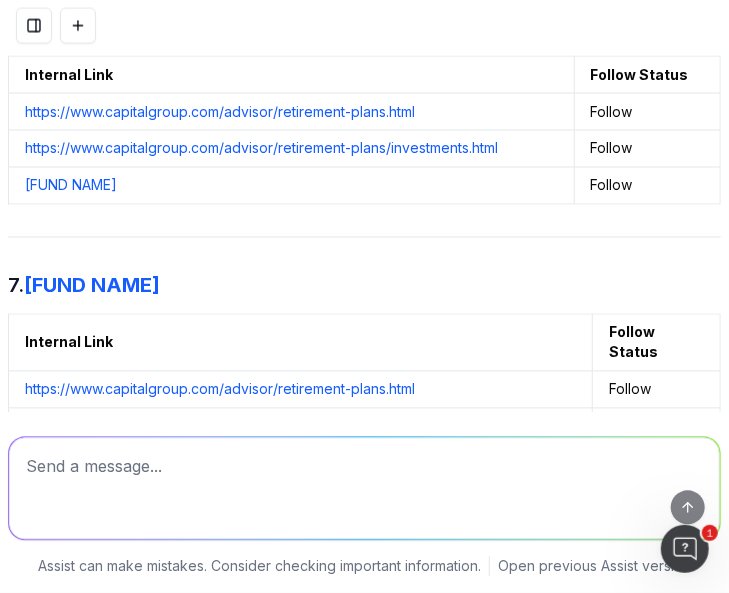 drag, startPoint x: 702, startPoint y: 353, endPoint x: 3, endPoint y: 163, distance: 724.3625 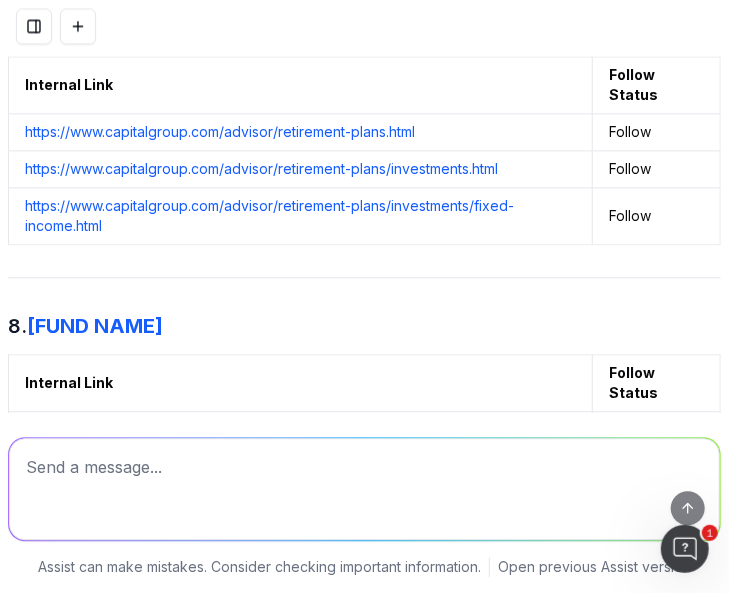 scroll, scrollTop: 3438, scrollLeft: 0, axis: vertical 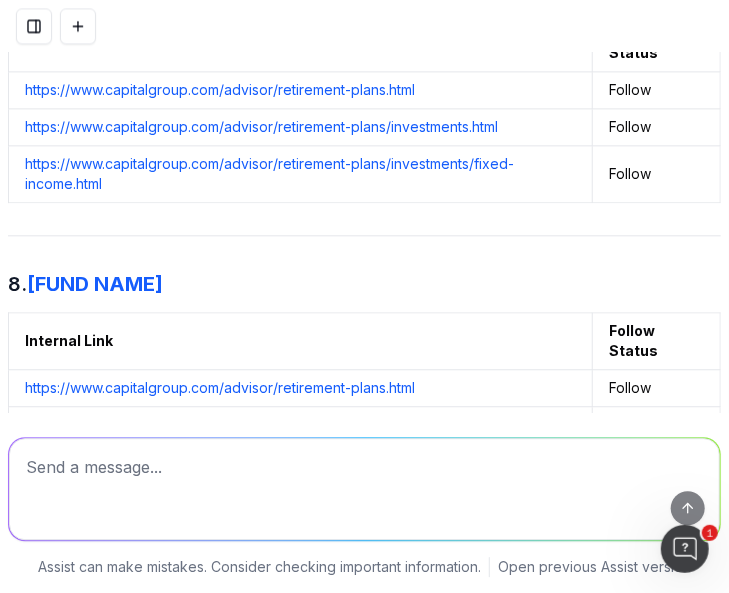 click on "Here are the tables of internal links for each URL: 1.  American Balanced Fund Internal Link Follow Status https://www.capitalgroup.com/advisor/retirement-plans.html Follow https://www.capitalgroup.com/advisor/retirement-plans/investments.html Follow 2.  AMCAP Fund Internal Link Follow Status 215 unique internal links  (211 follow, 4 nofollow). For the full list, access the  detailed view . 3.  The Growth Fund of America Internal Link Follow Status https://www.capitalgroup.com/advisor/retirement-plans.html Follow https://www.capitalgroup.com/advisor/retirement-plans/investments.html Follow https://www.capitalgroup.com/advisor/retirement-plans/investments/us-equity.html Follow 4.  Washington Mutual Investors Fund Internal Link Follow Status https://www.capitalgroup.com/advisor/retirement-plans.html Follow https://www.capitalgroup.com/advisor/retirement-plans/investments.html Follow https://www.capitalgroup.com/advisor/retirement-plans/investments/us-equity.html Follow 5.  EuroPacific Growth Fund Internal Link" at bounding box center (364, -526) 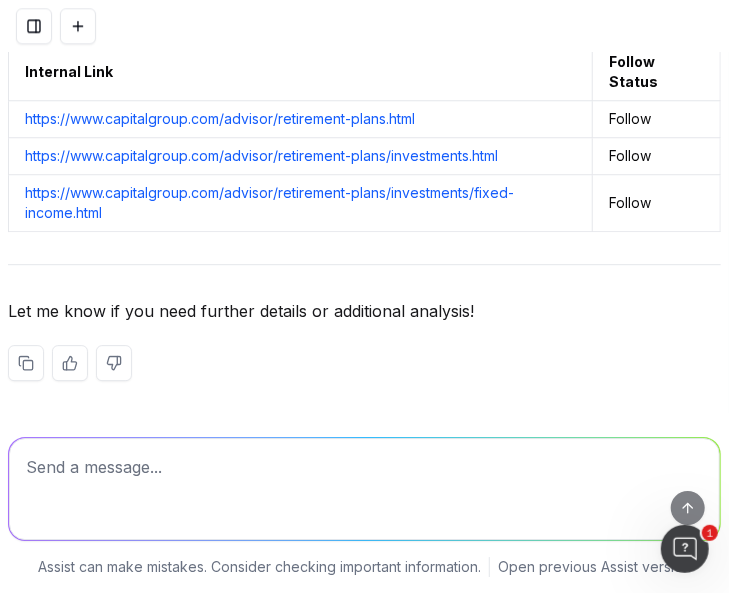 scroll, scrollTop: 3830, scrollLeft: 0, axis: vertical 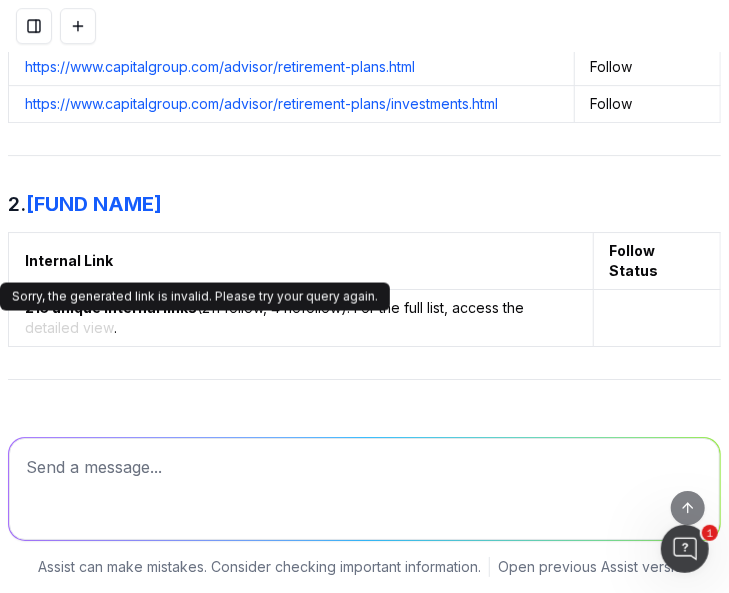 click on "detailed view" at bounding box center [69, 328] 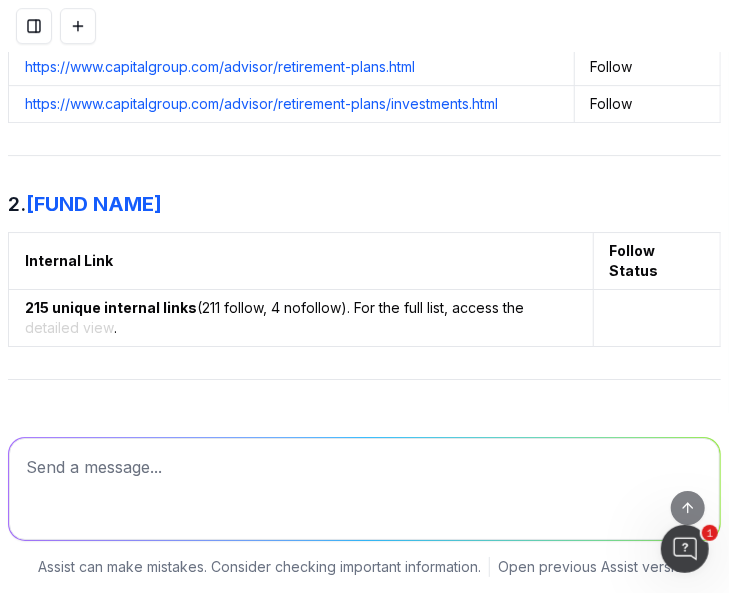 click on "detailed view" at bounding box center [69, 328] 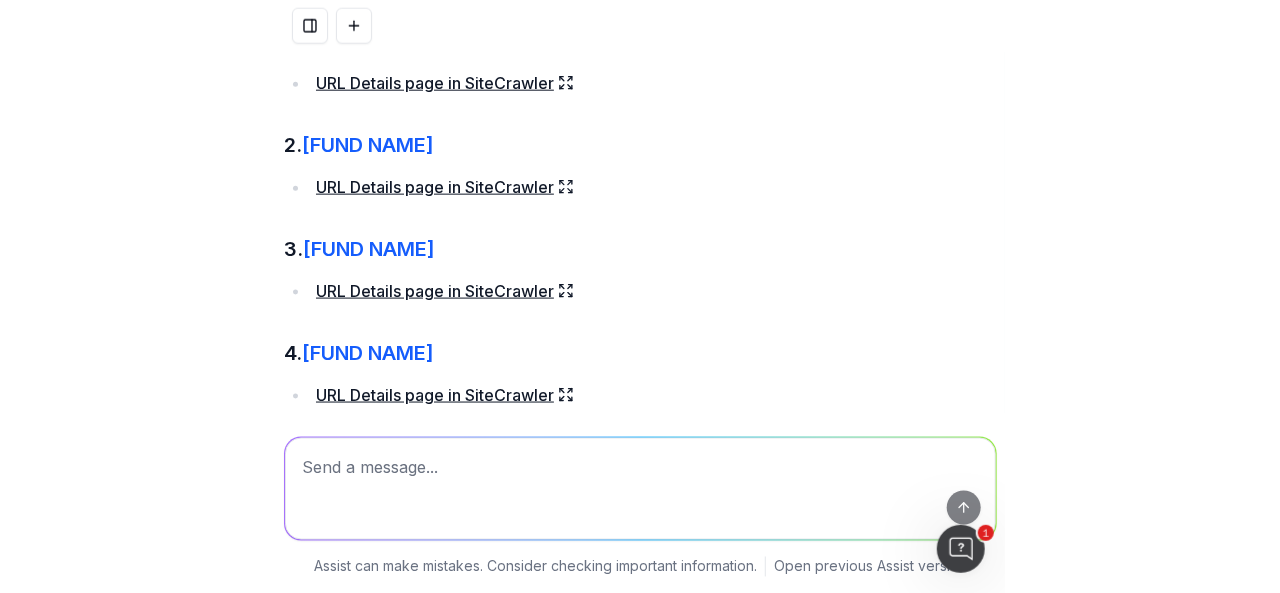 scroll, scrollTop: 530, scrollLeft: 0, axis: vertical 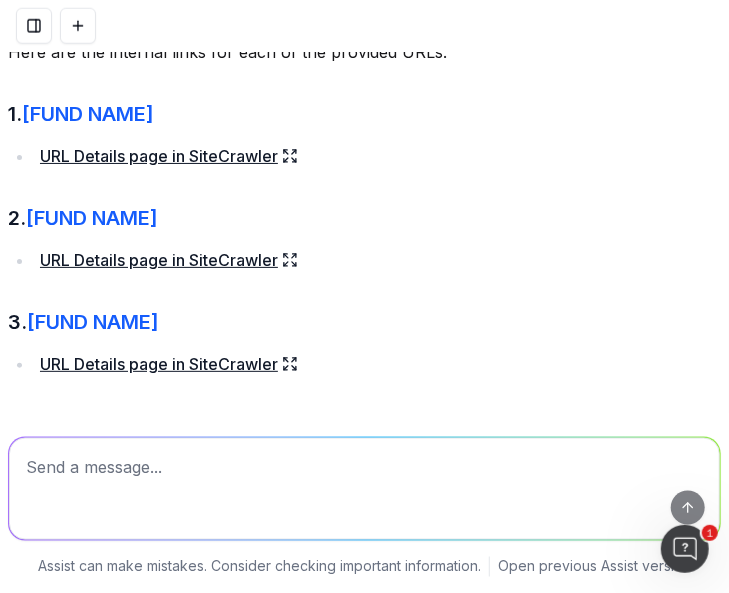 click on "URL Details page in SiteCrawler" at bounding box center (169, 260) 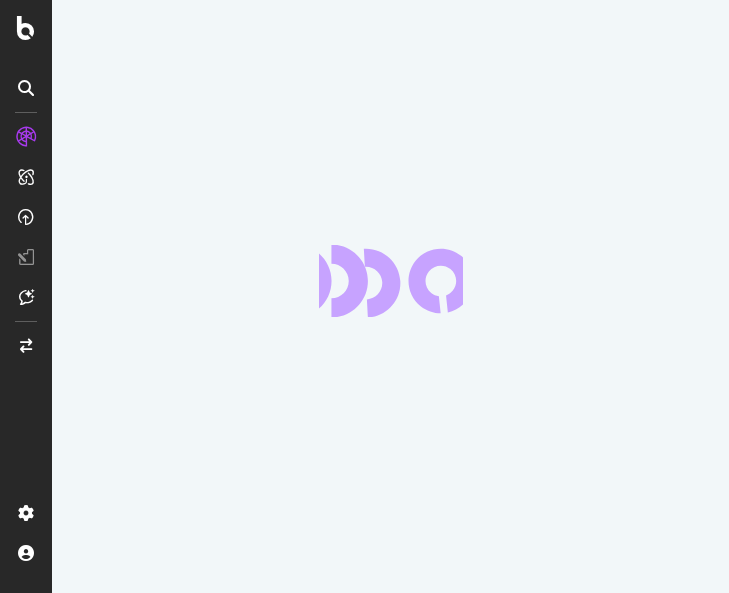 scroll, scrollTop: 0, scrollLeft: 0, axis: both 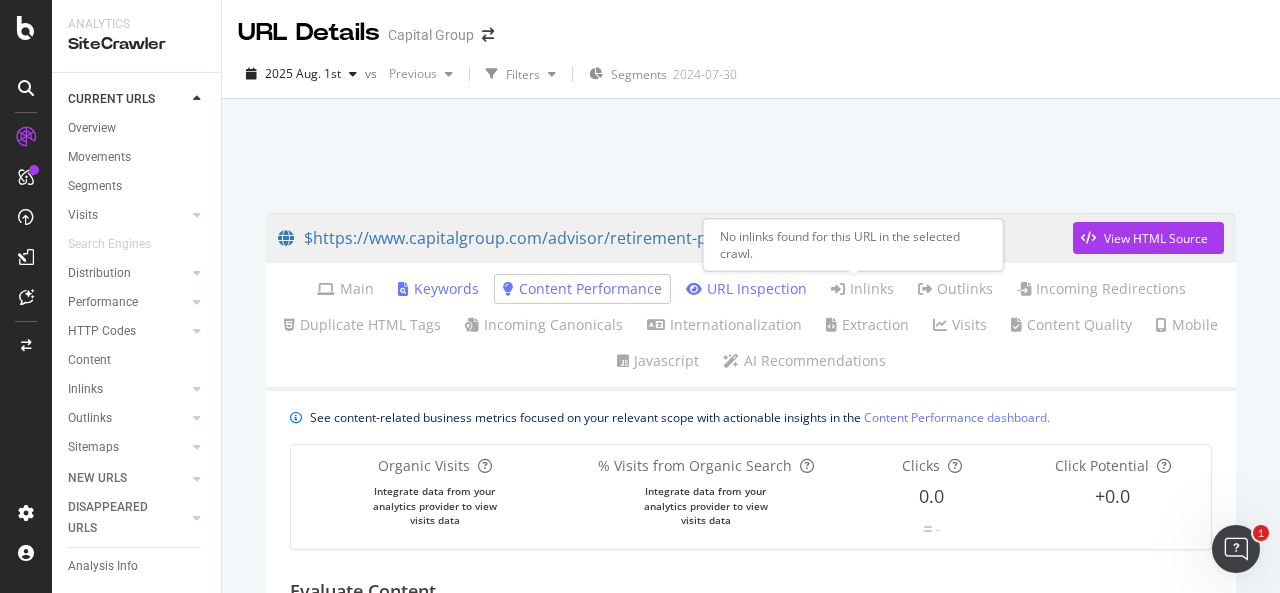 click on "Inlinks" at bounding box center [862, 289] 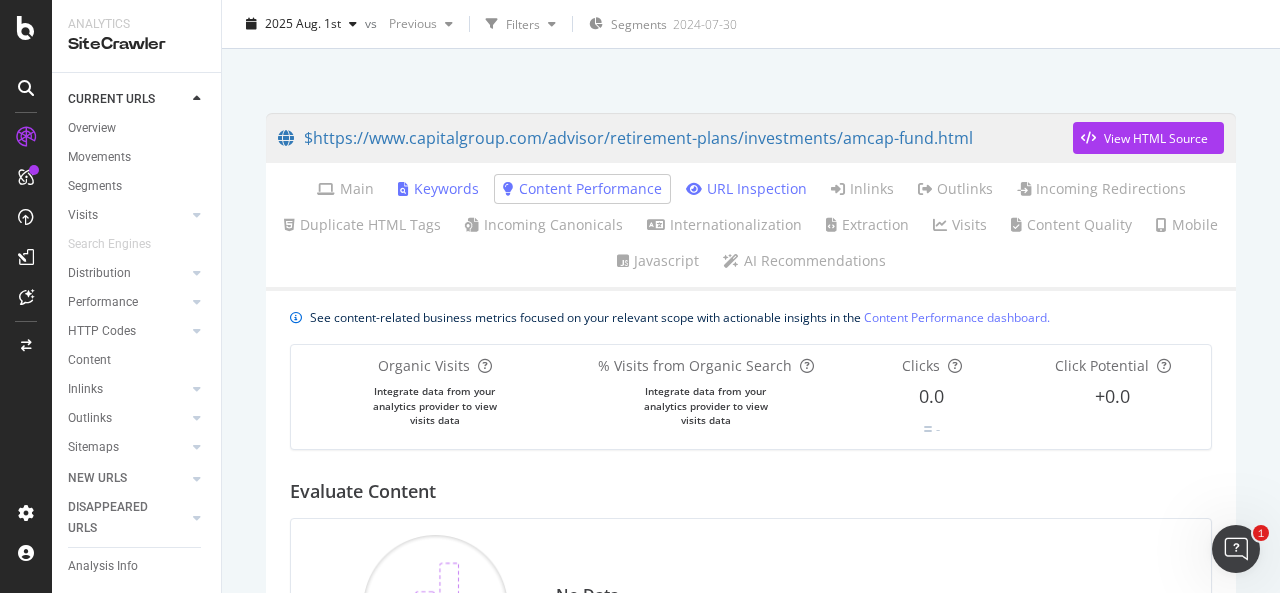 scroll, scrollTop: 0, scrollLeft: 0, axis: both 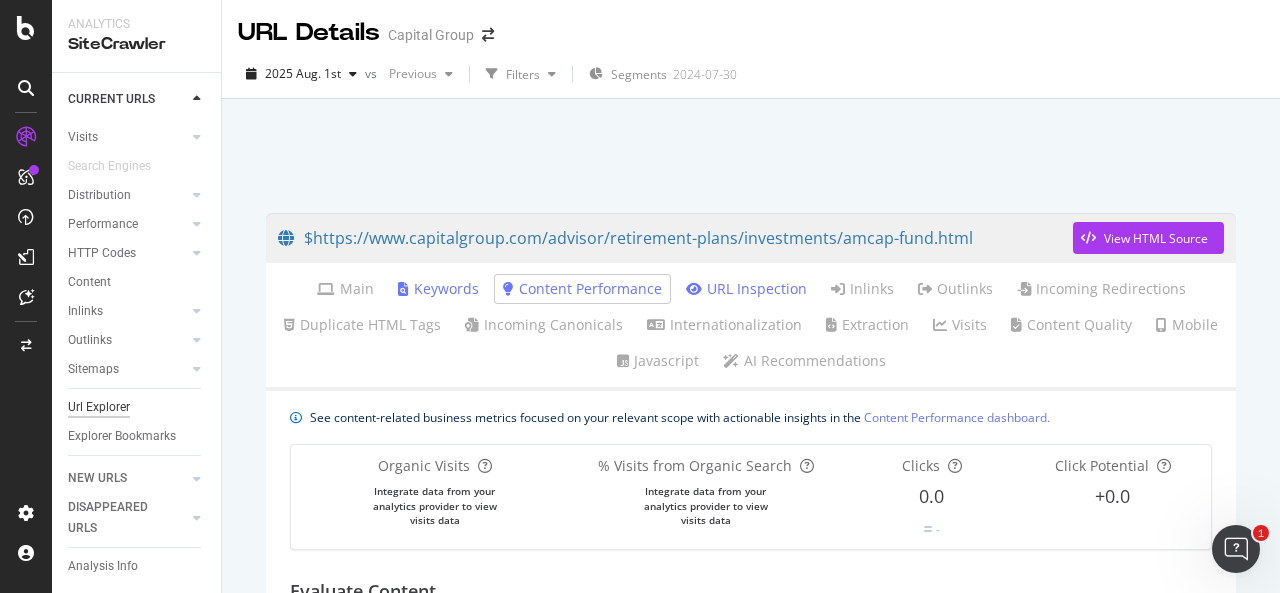 click on "Url Explorer" at bounding box center (99, 407) 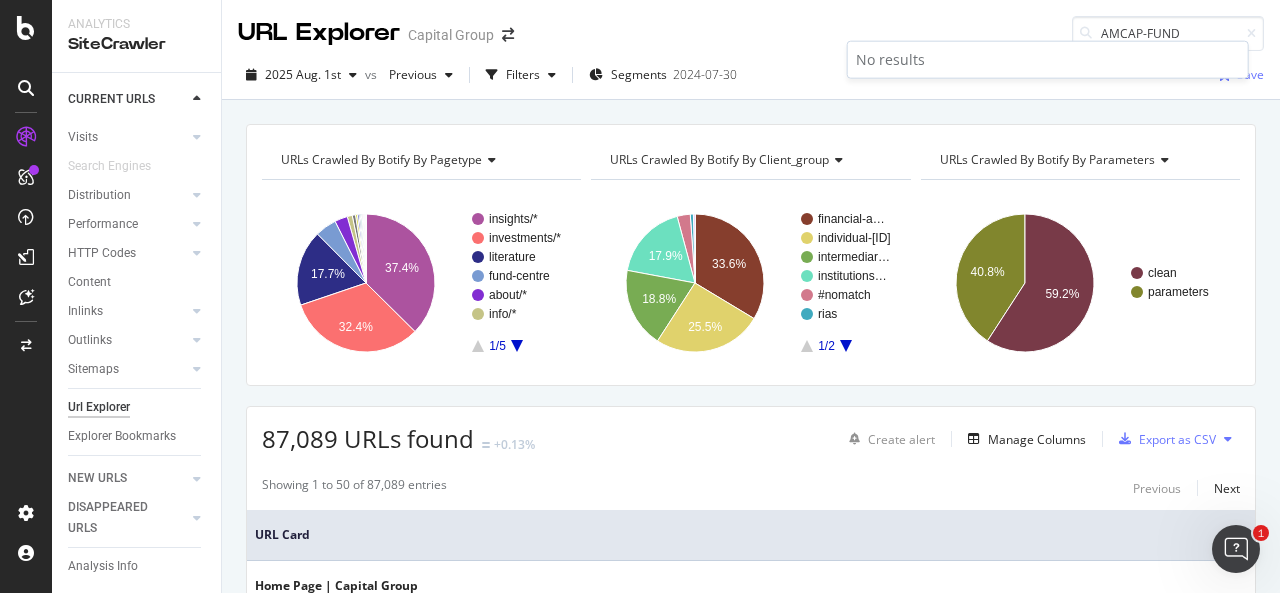 click on "URLs Crawled By Botify By pagetype
Chart (by Value) Table Expand Export as CSV Export as PNG Add to Custom Report
×
insights/* investments/* literature fund-centre about/* info/* 1/5 37.4% 17.7% 32.4% pagetype Crawled URLs insights/* 32,599 investments/* 28,190 literature 15,453 fund-centre 4,394 about/* 2,635 info/* 1,024 #nomatch 658 strategies 379 capital-ideas/* 319 practicelab 258 client-group/* 234 planning/* 159 fund-info 110 service 109 tools/* 101 tax 97 home/* 92 funds 72 resources 61 retirement/* 41 investmentsfunds 34 events 26 communitity 22 security 11 products 8 client-solutions 3 0/0
URLs Crawled By Botify By client_group
Chart (by Value) Table Expand Export as CSV Export as PNG Add to Custom Report
×" at bounding box center (751, 1944) 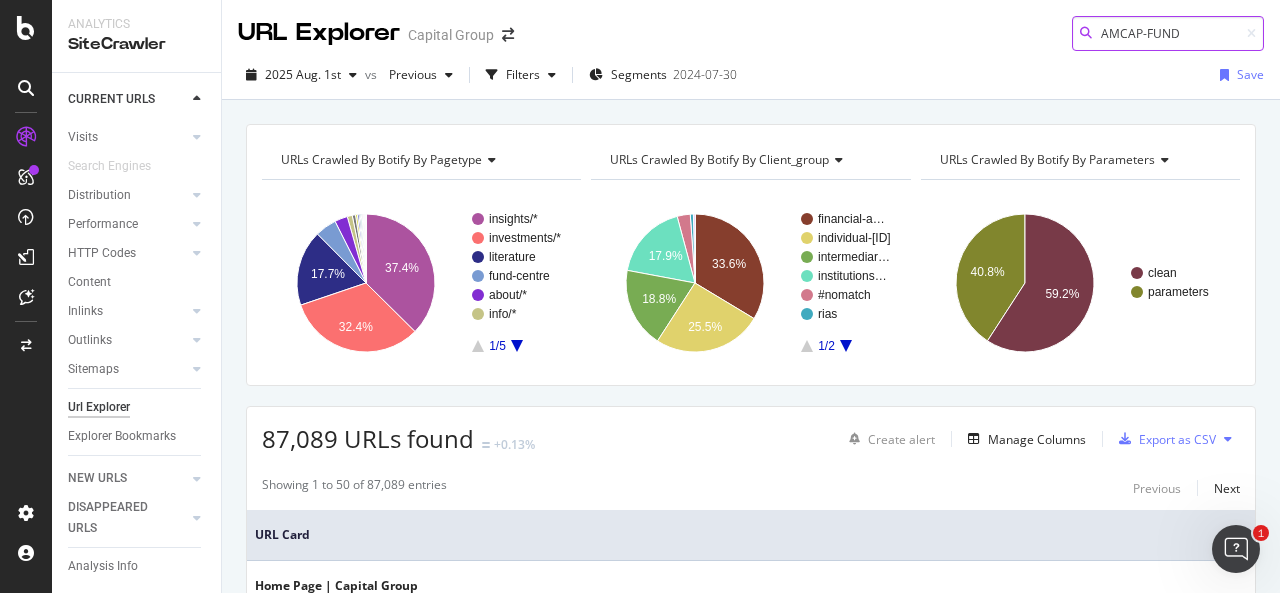 click on "AMCAP-FUND" at bounding box center (1168, 33) 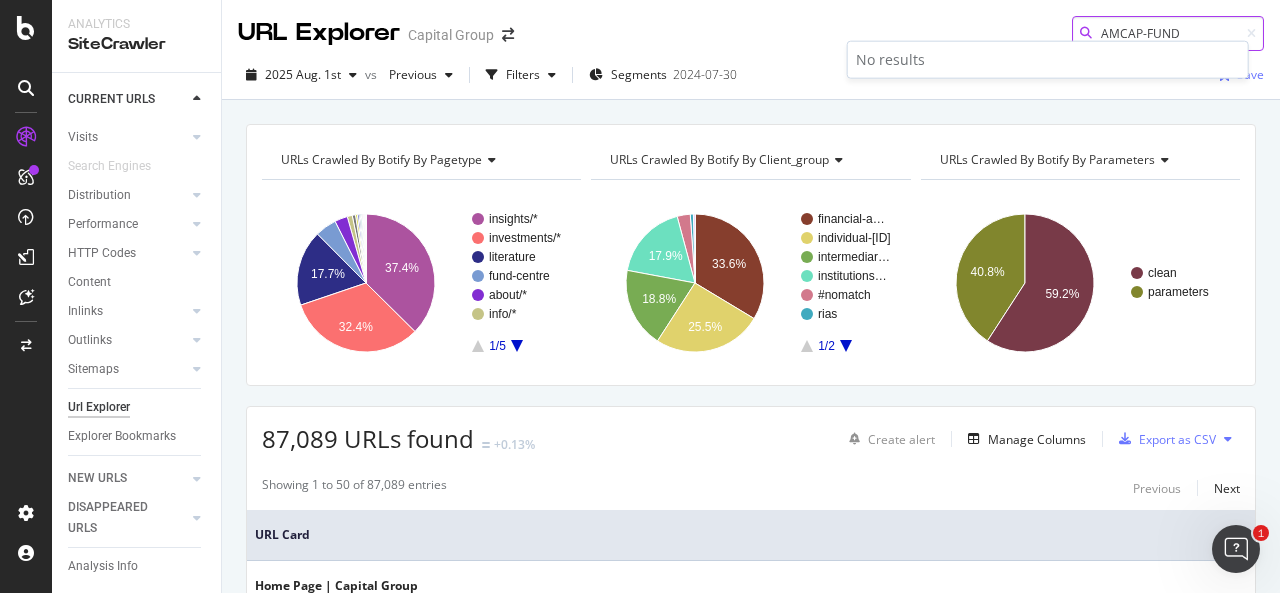 drag, startPoint x: 1194, startPoint y: 32, endPoint x: 998, endPoint y: 32, distance: 196 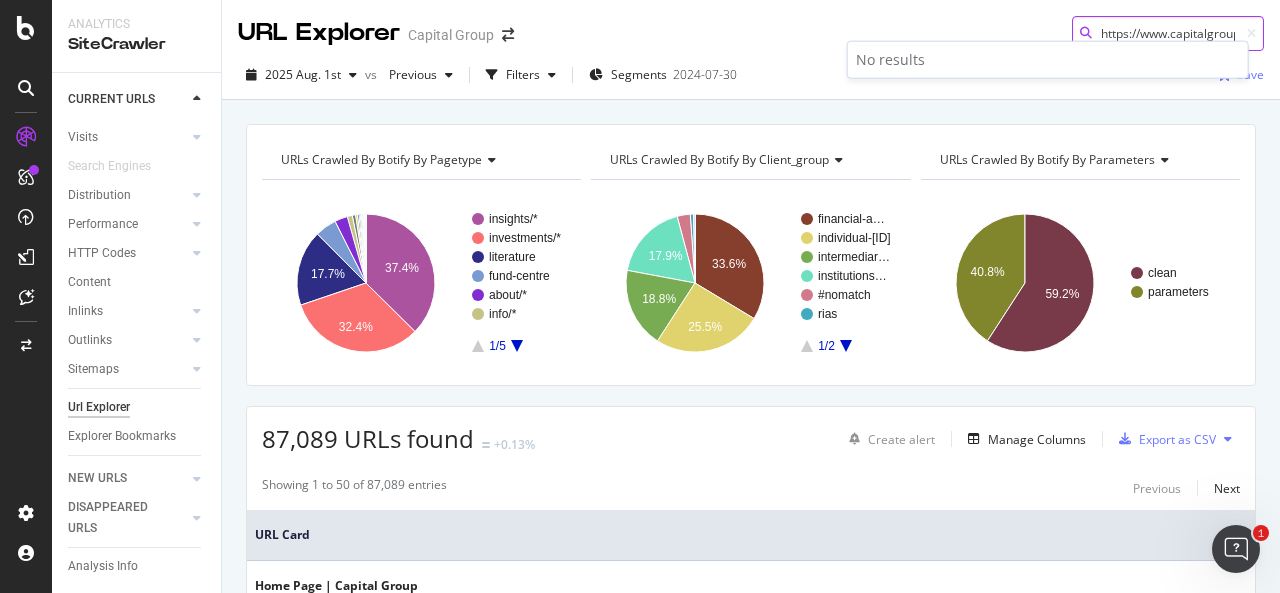 scroll, scrollTop: 0, scrollLeft: 349, axis: horizontal 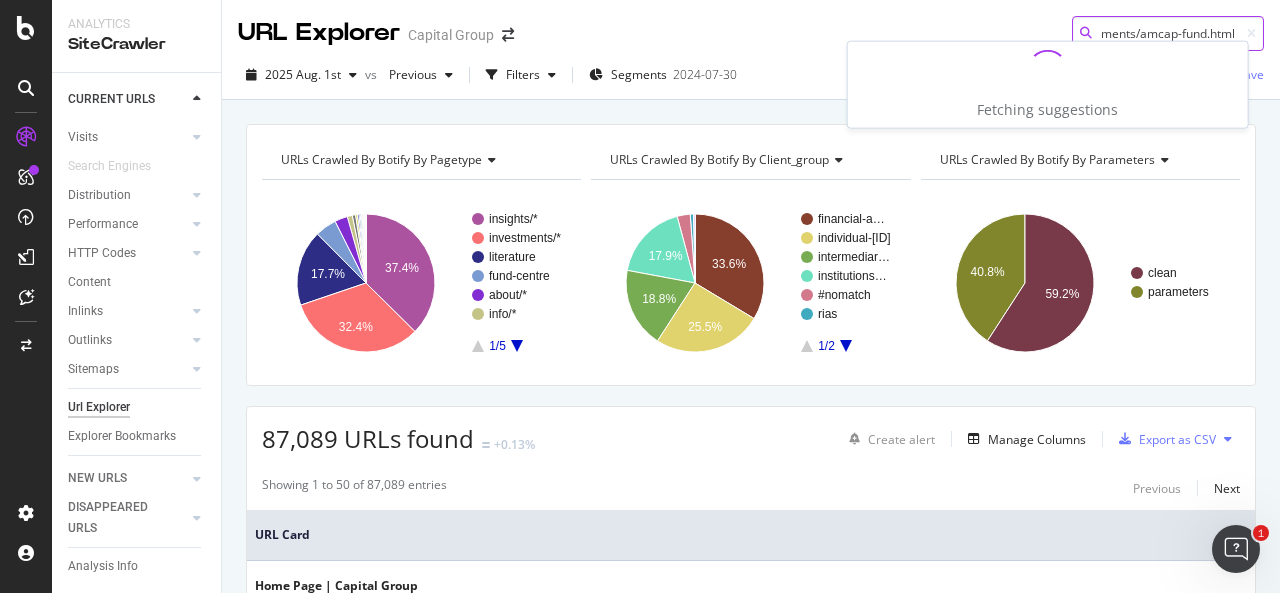 type on "https://www.capitalgroup.com/advisor/retirement-plans/investments/amcap-fund.html" 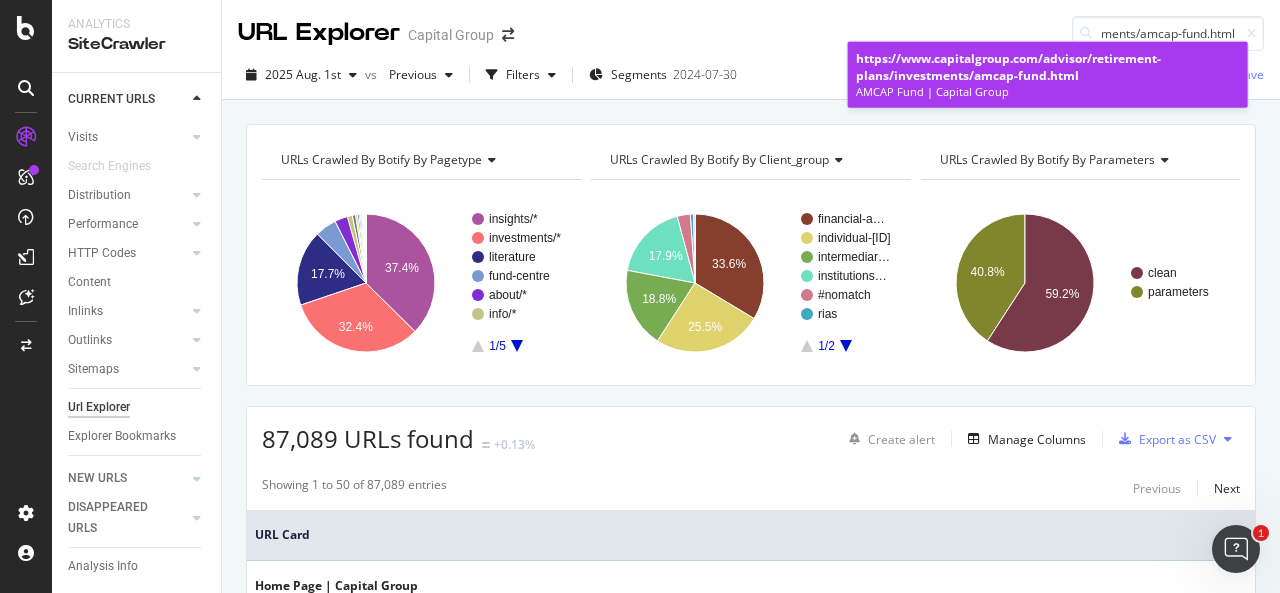scroll, scrollTop: 0, scrollLeft: 0, axis: both 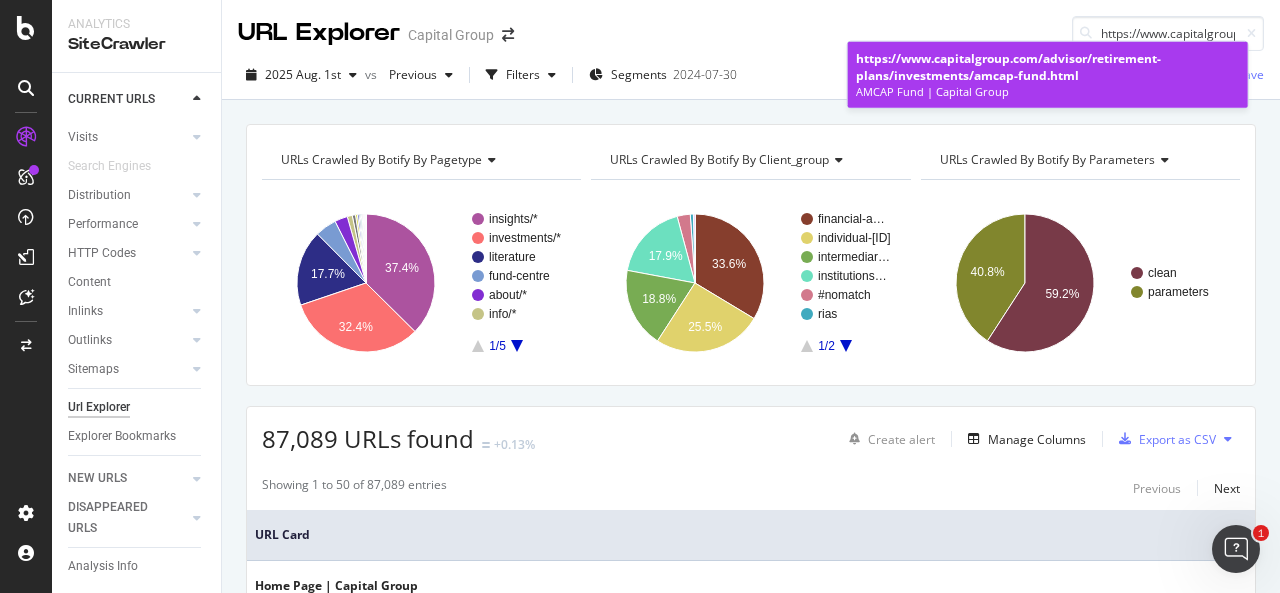 click on "https://www.capitalgroup.com/advisor/retirement-plans/investments/amcap-fund.html" at bounding box center [1008, 67] 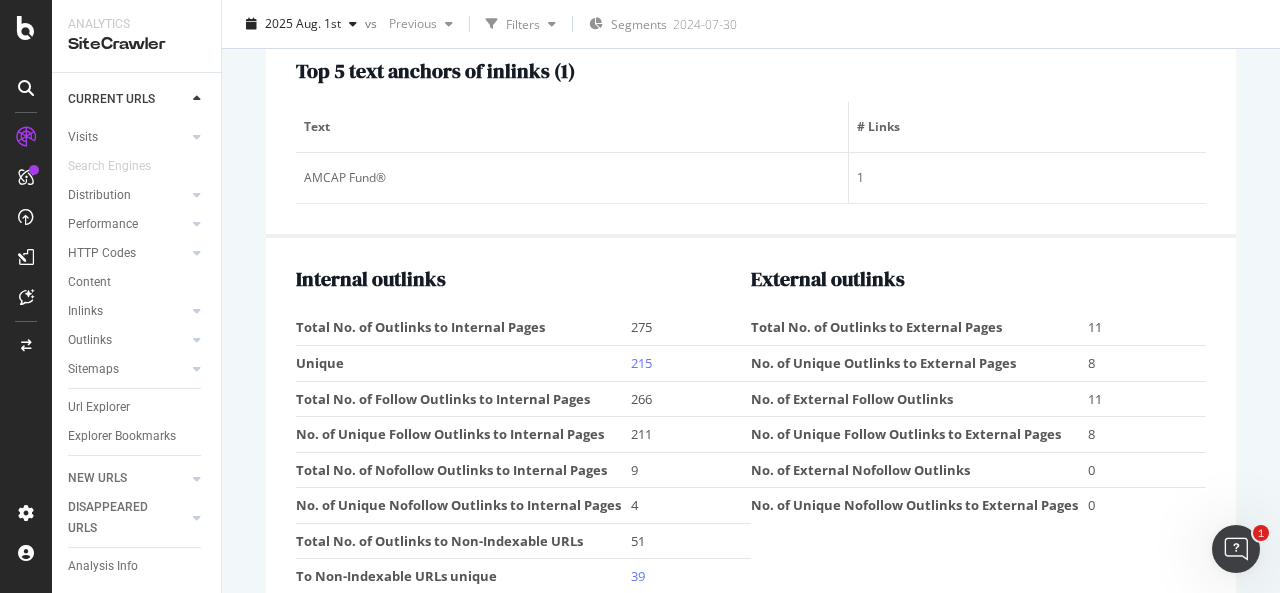 scroll, scrollTop: 2100, scrollLeft: 0, axis: vertical 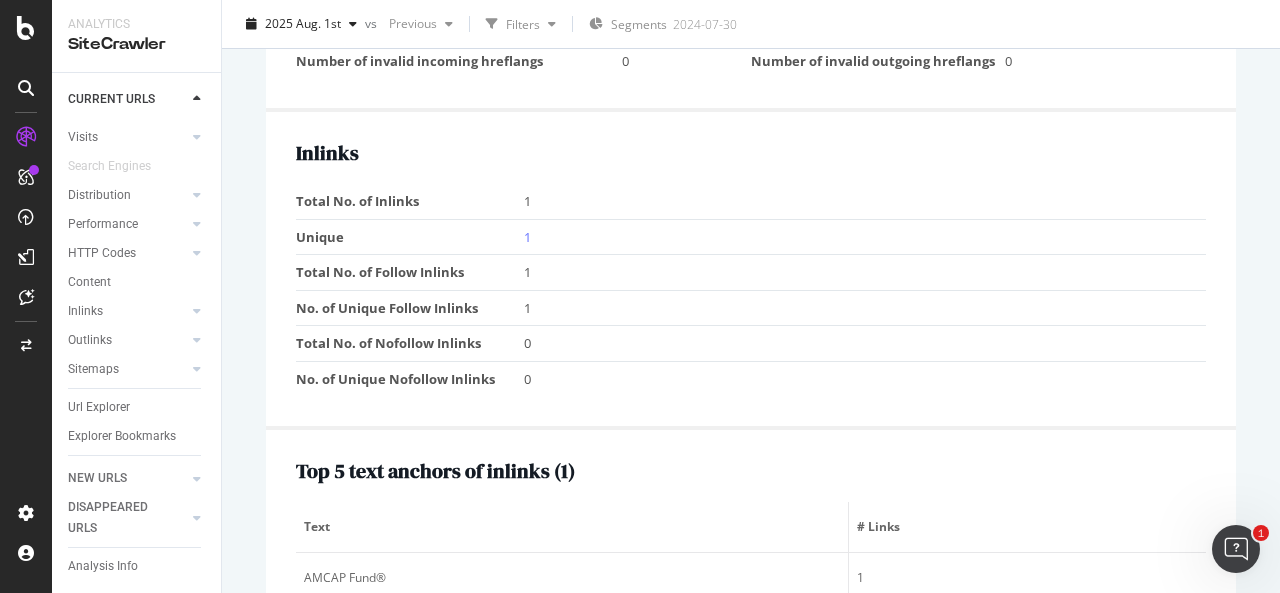 click on "Unique" at bounding box center (410, 237) 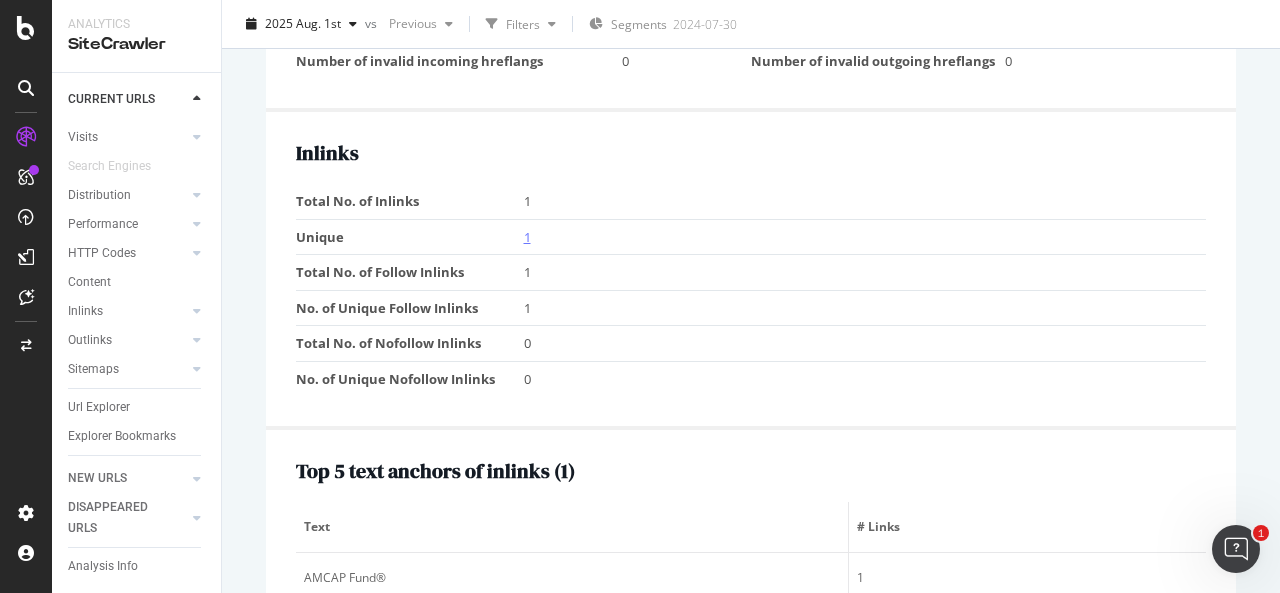 click on "1" at bounding box center (527, 237) 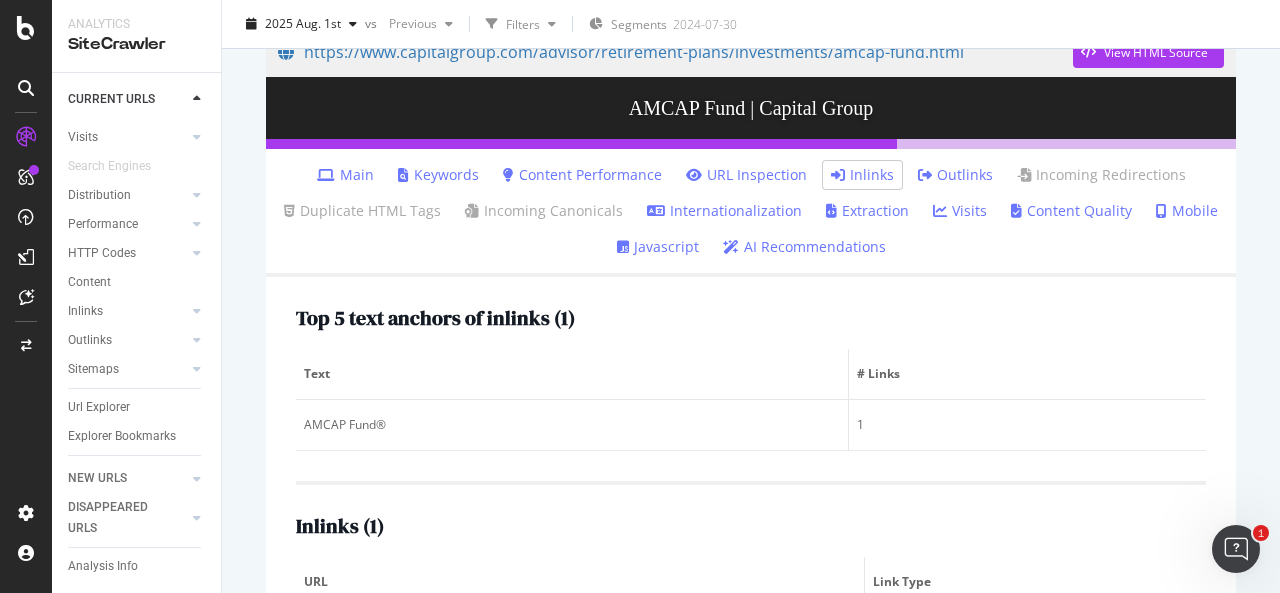 scroll, scrollTop: 304, scrollLeft: 0, axis: vertical 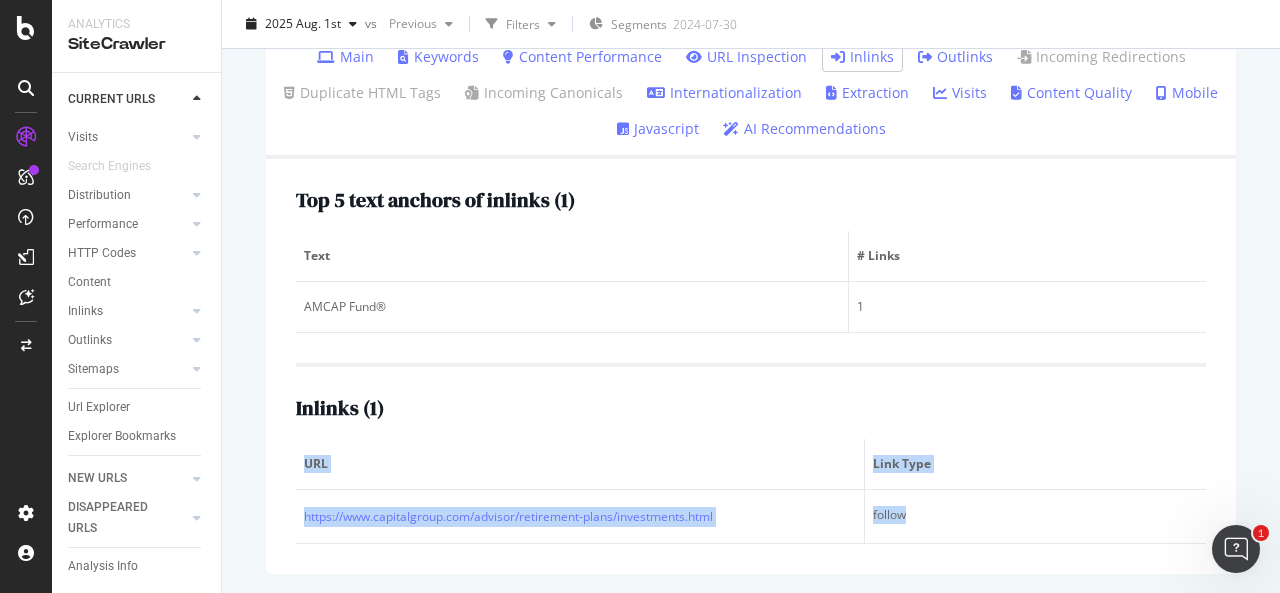 drag, startPoint x: 941, startPoint y: 519, endPoint x: 295, endPoint y: 525, distance: 646.0279 